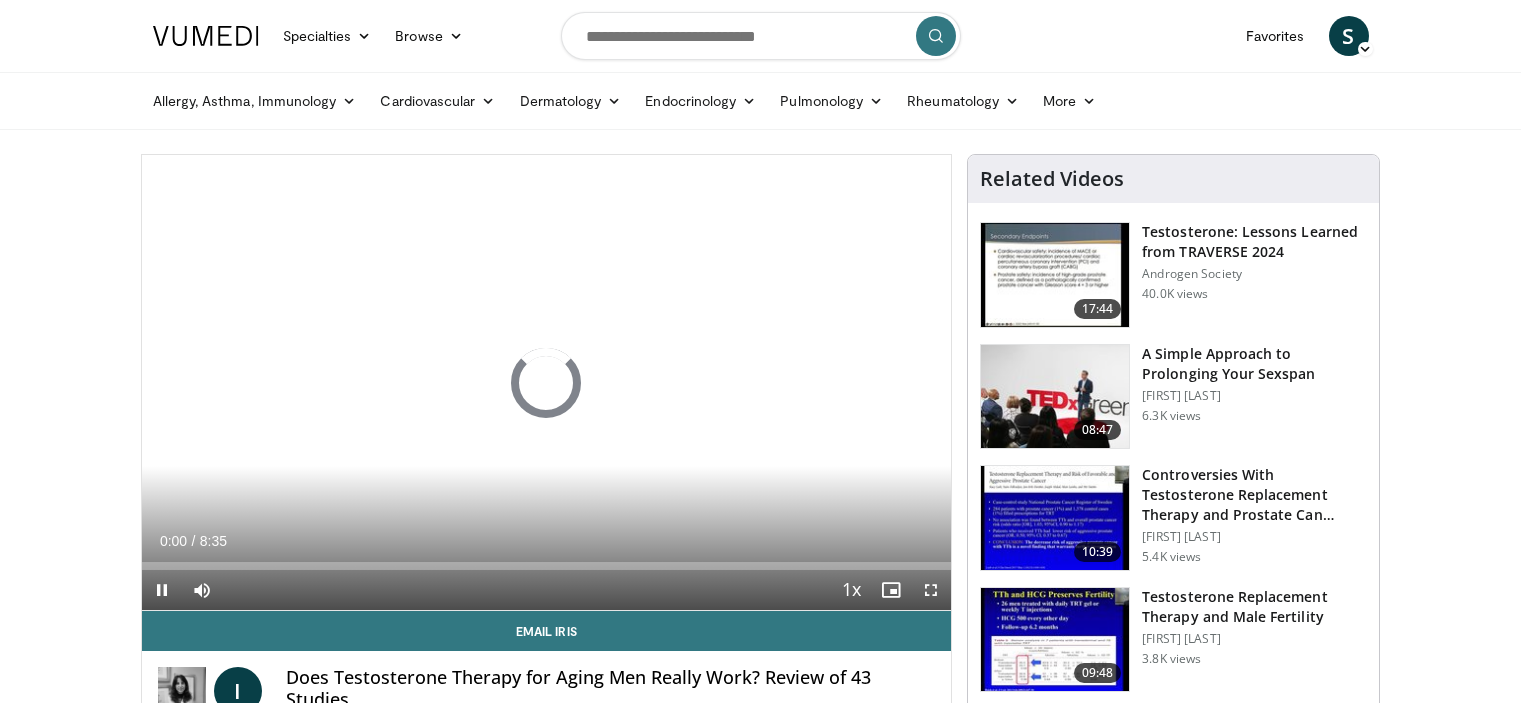 scroll, scrollTop: 0, scrollLeft: 0, axis: both 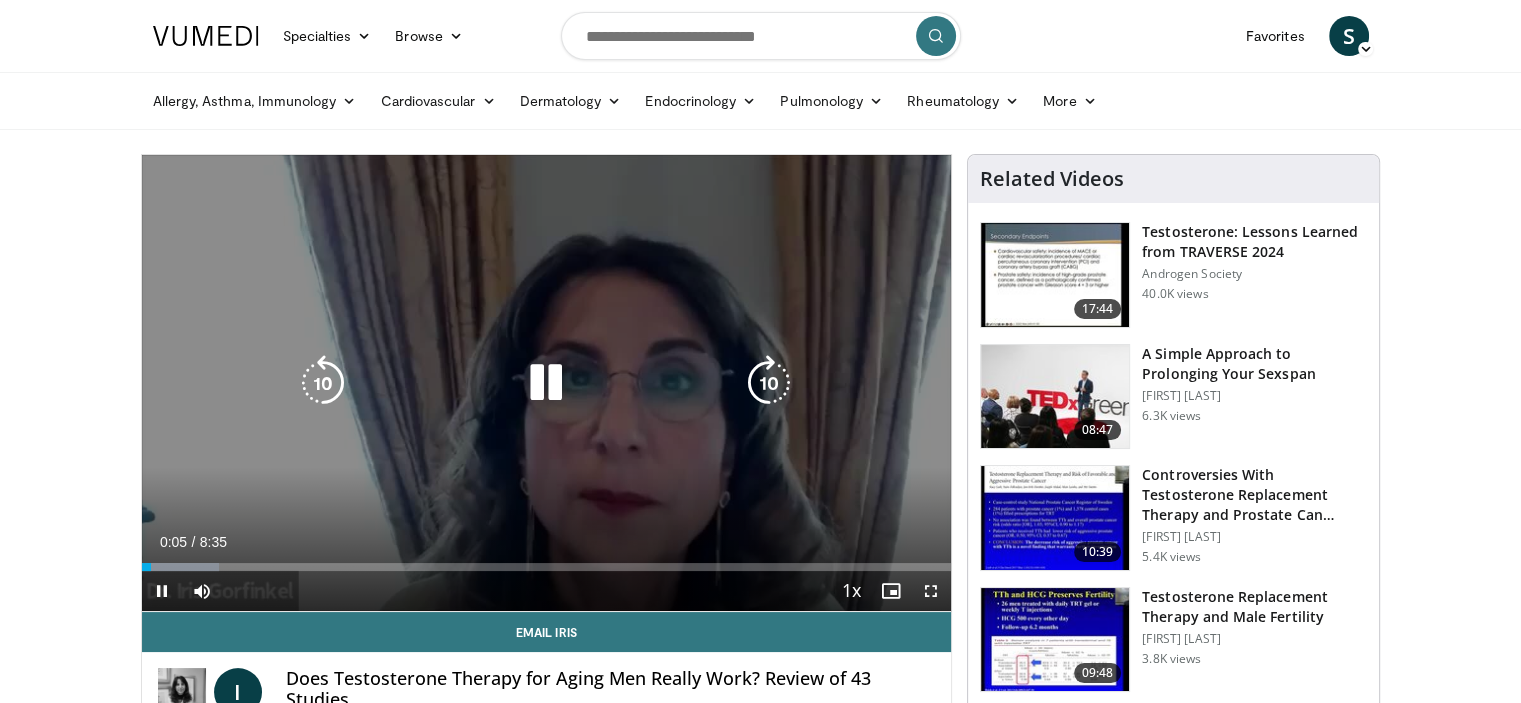 click at bounding box center [769, 383] 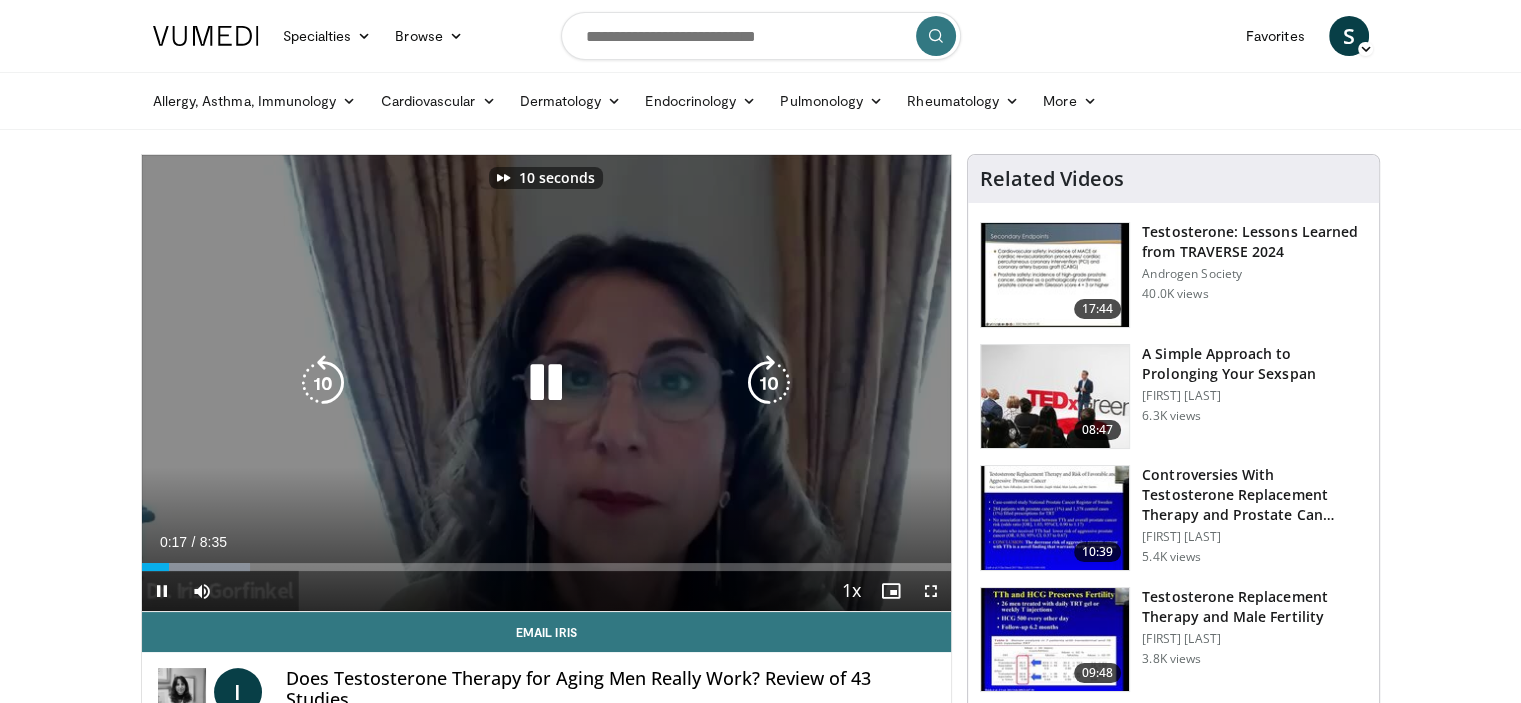 click at bounding box center [769, 383] 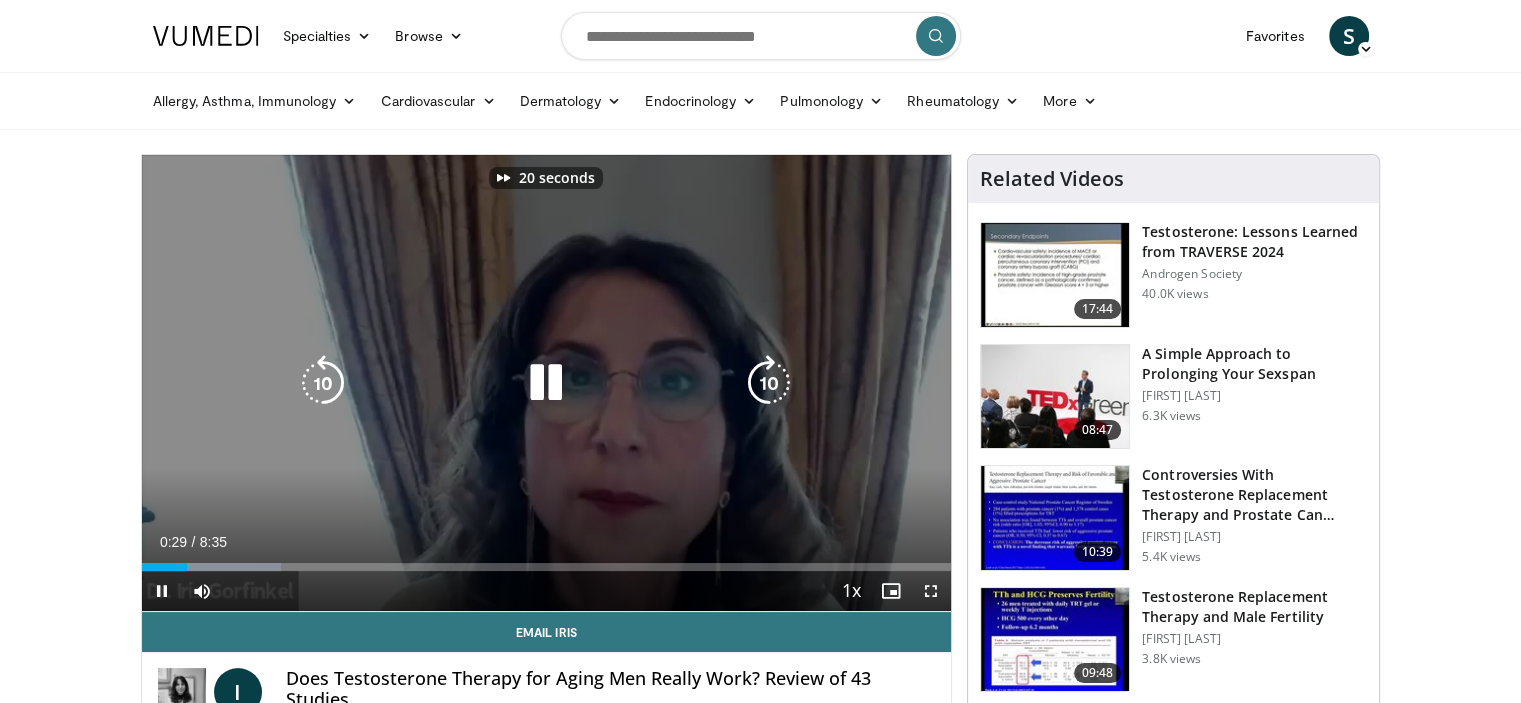 click at bounding box center [769, 383] 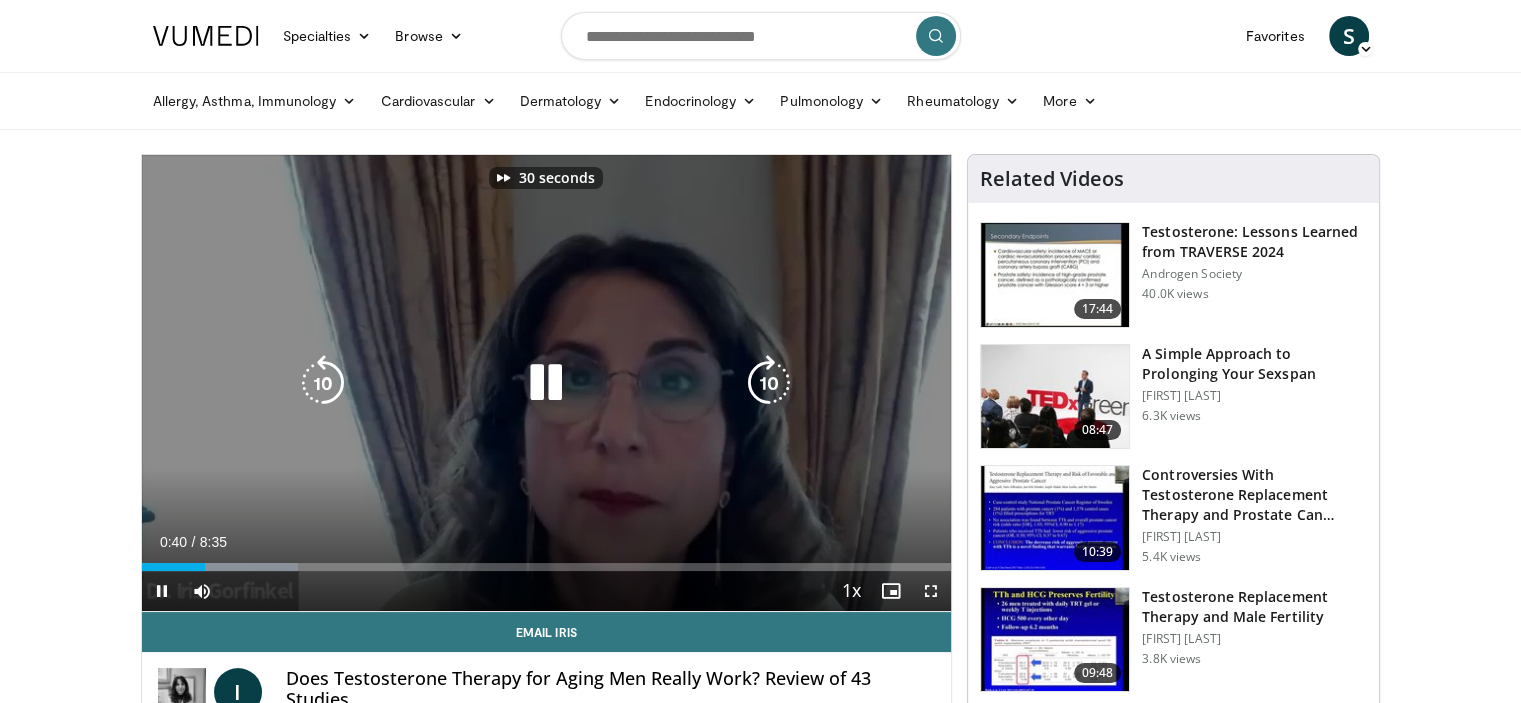 click at bounding box center [769, 383] 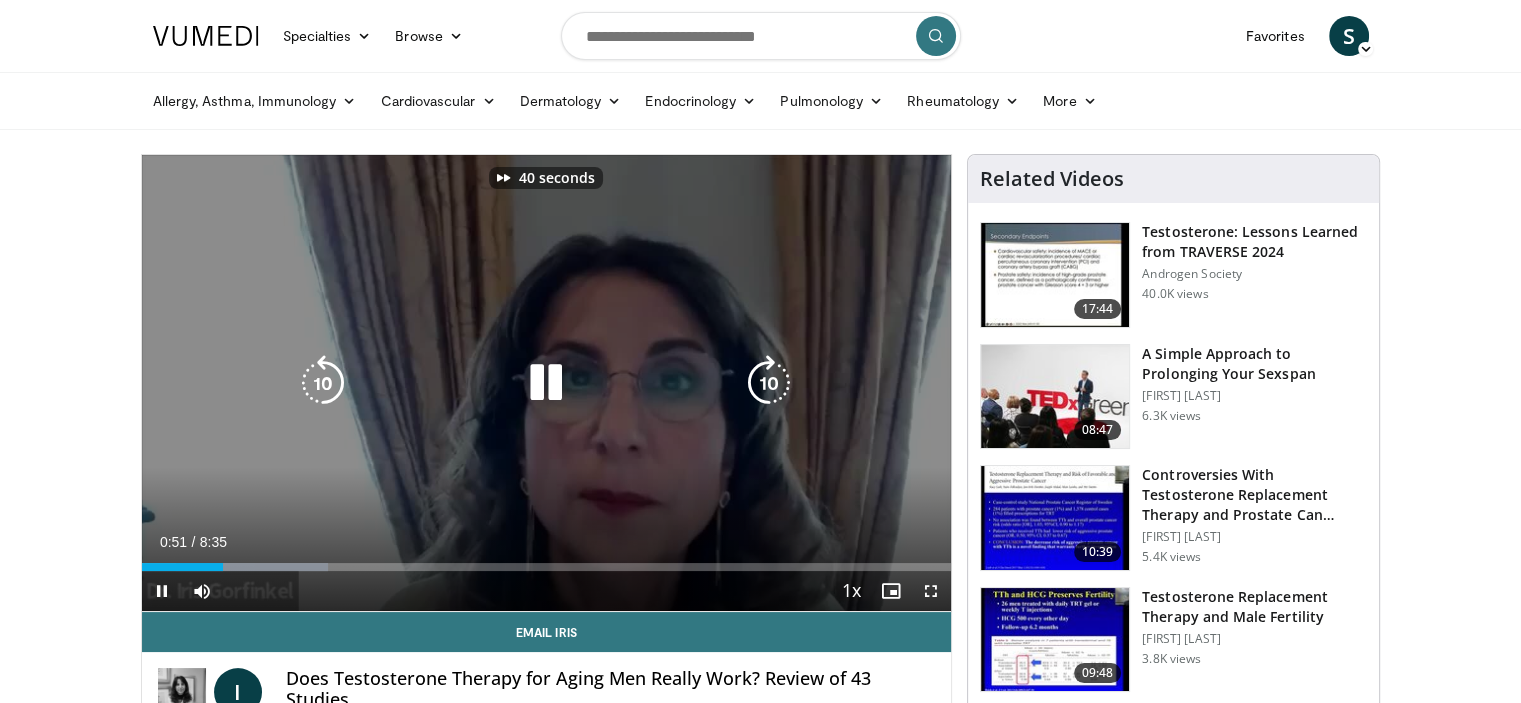 click at bounding box center [769, 383] 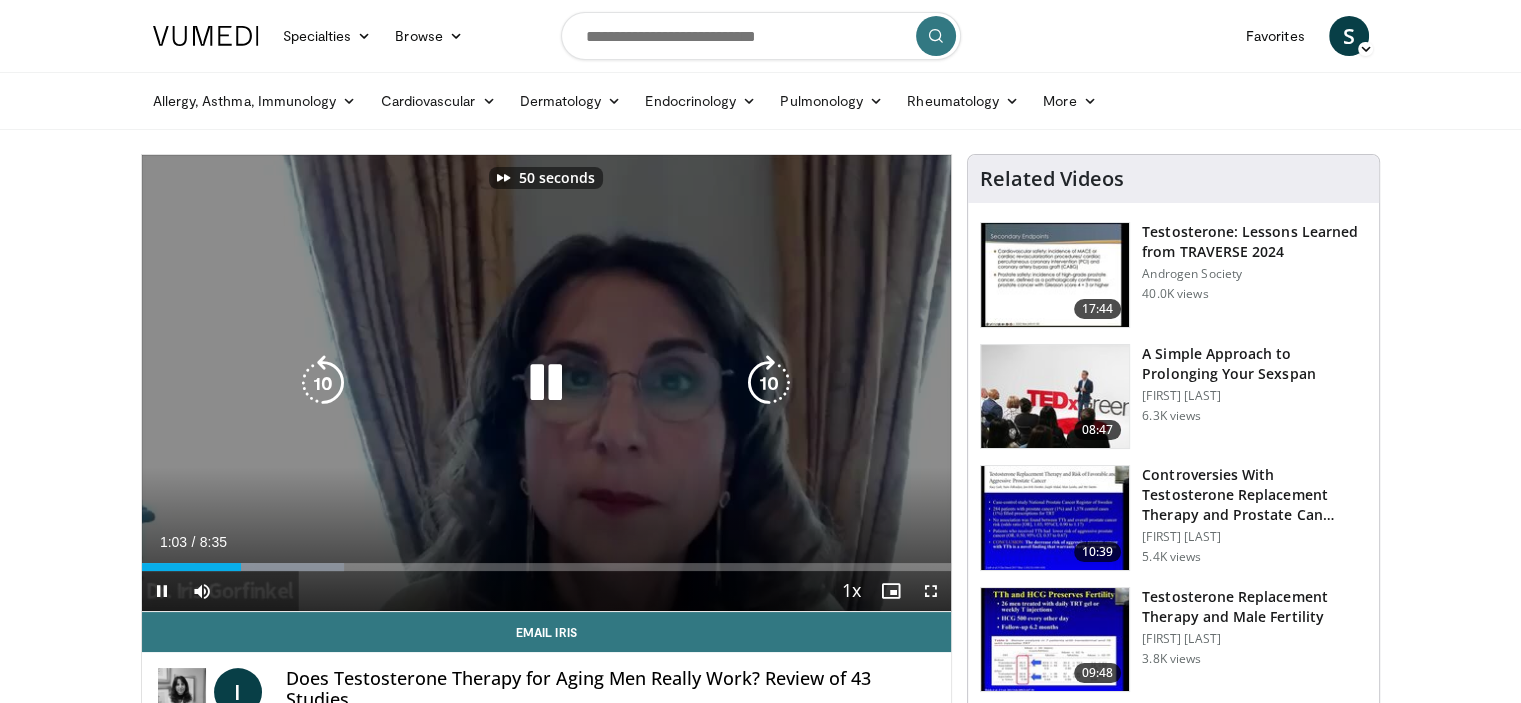 click at bounding box center (769, 383) 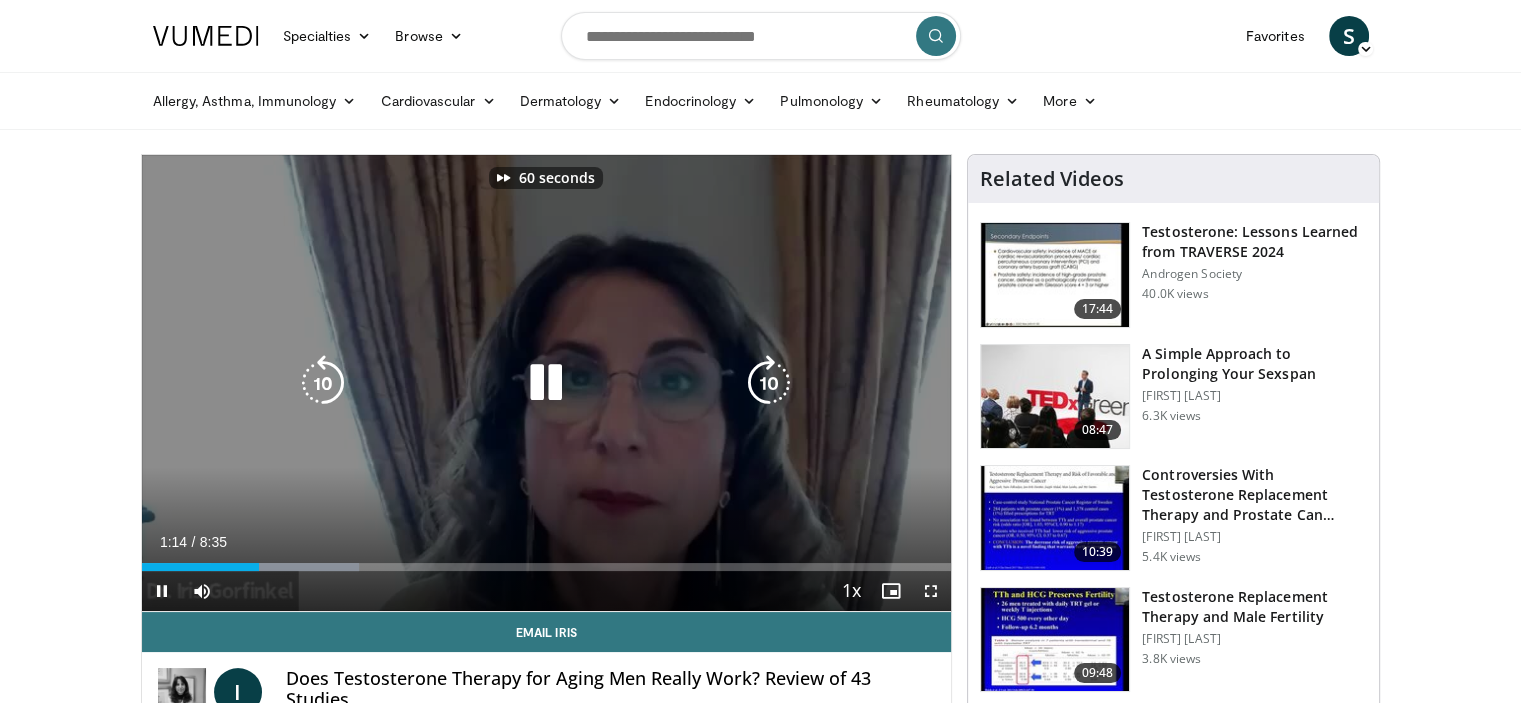 click at bounding box center [769, 383] 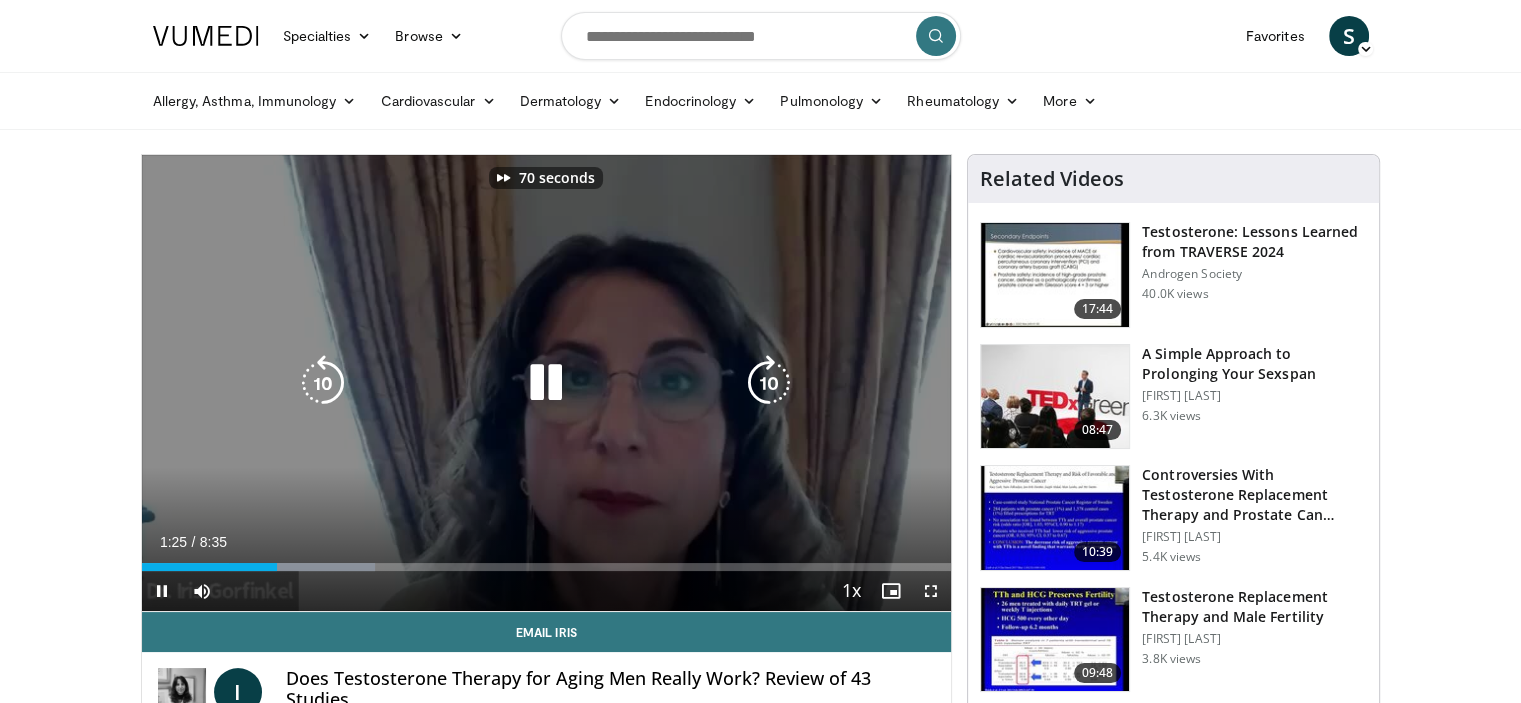 click at bounding box center (769, 383) 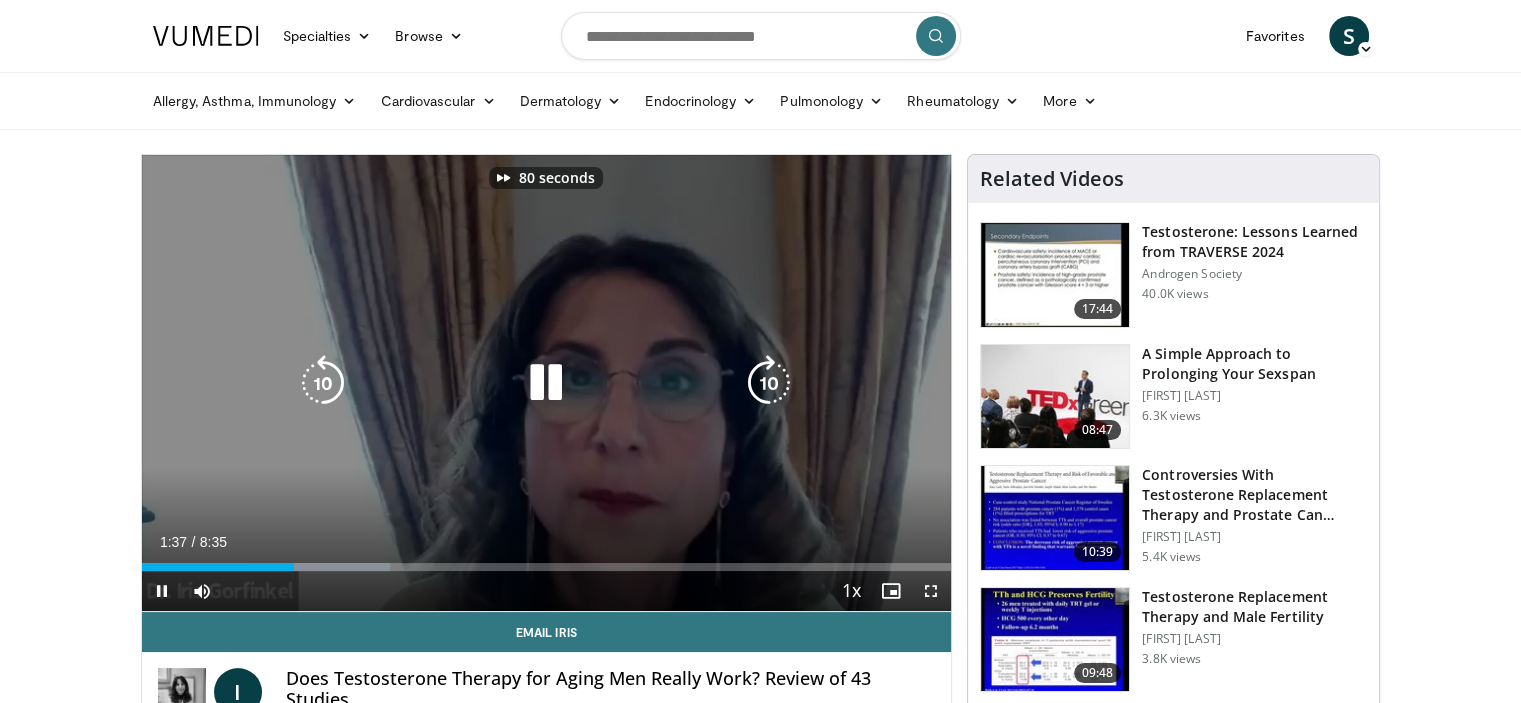 click at bounding box center [769, 383] 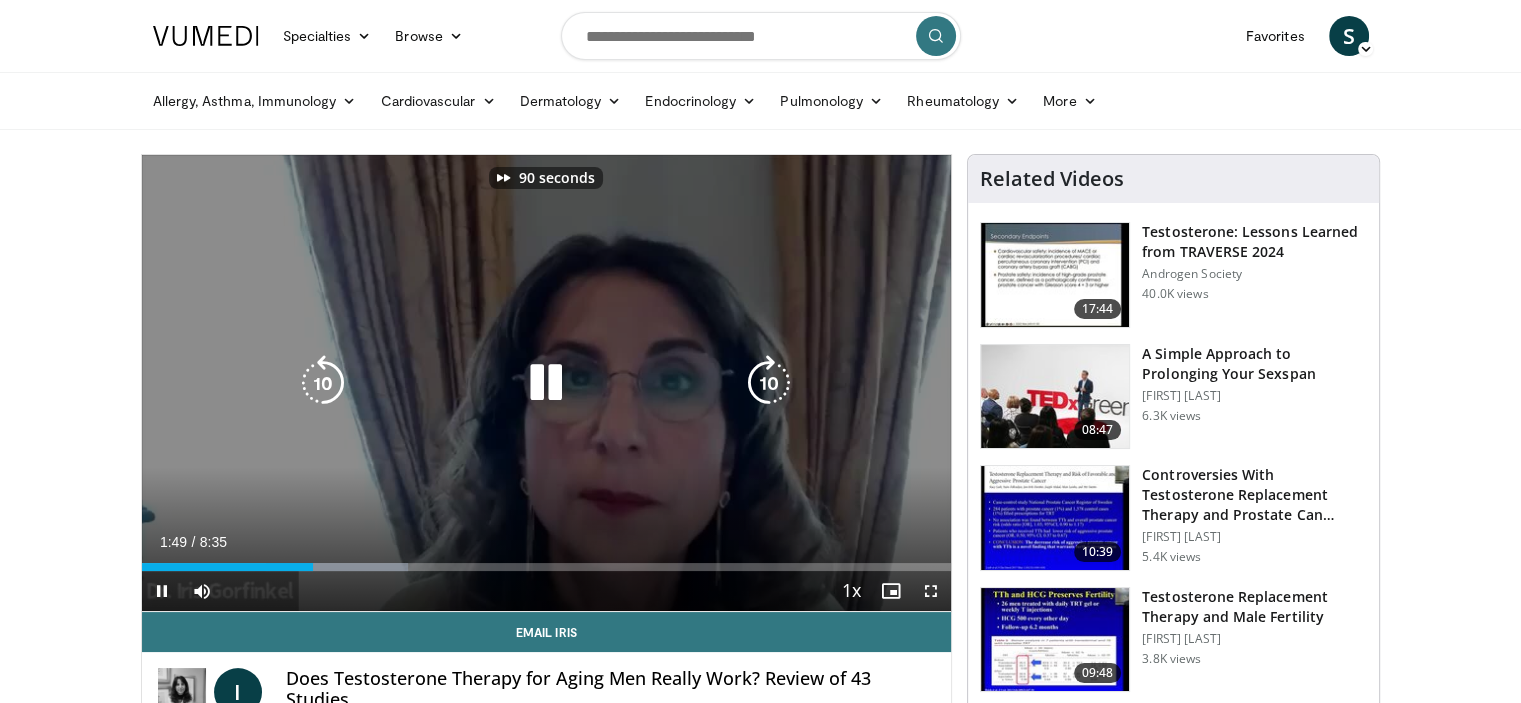 click at bounding box center (769, 383) 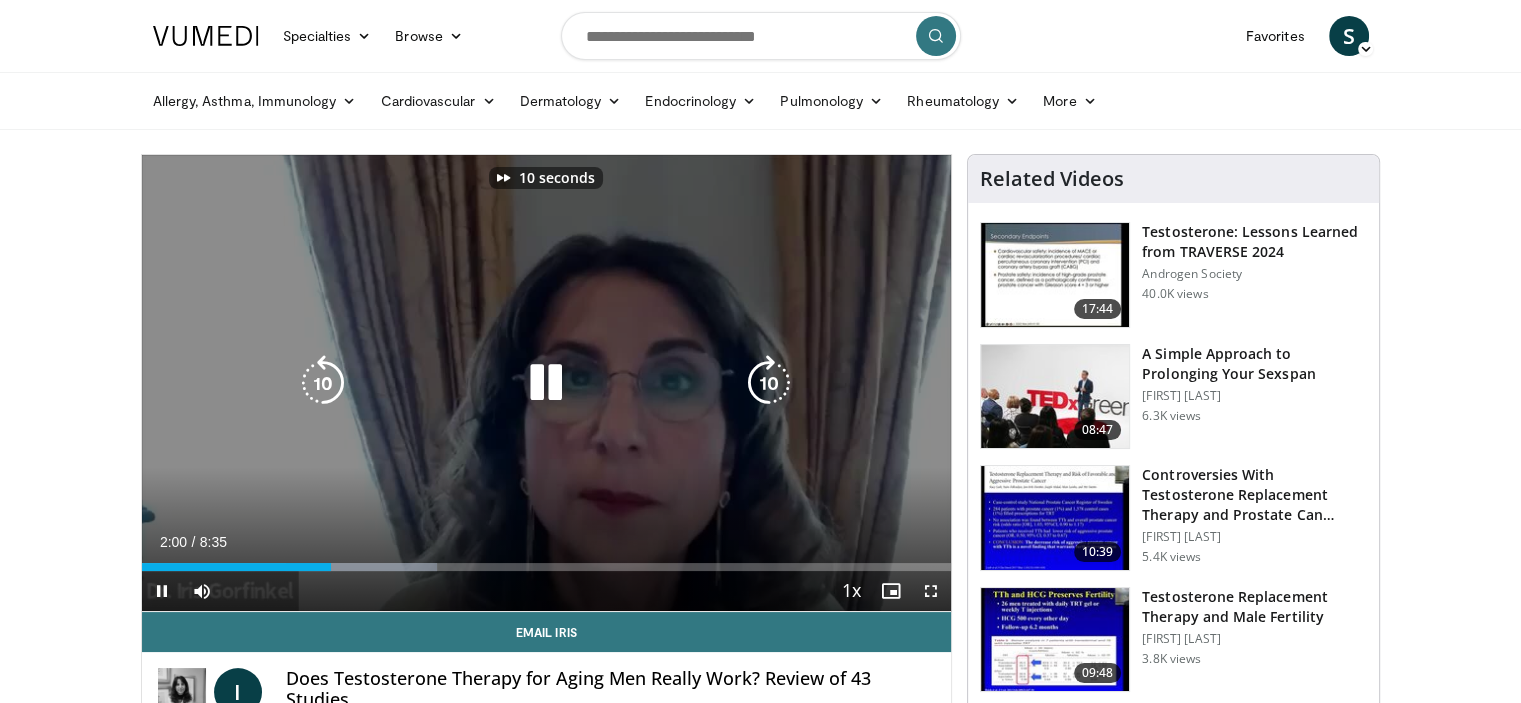 click at bounding box center [769, 383] 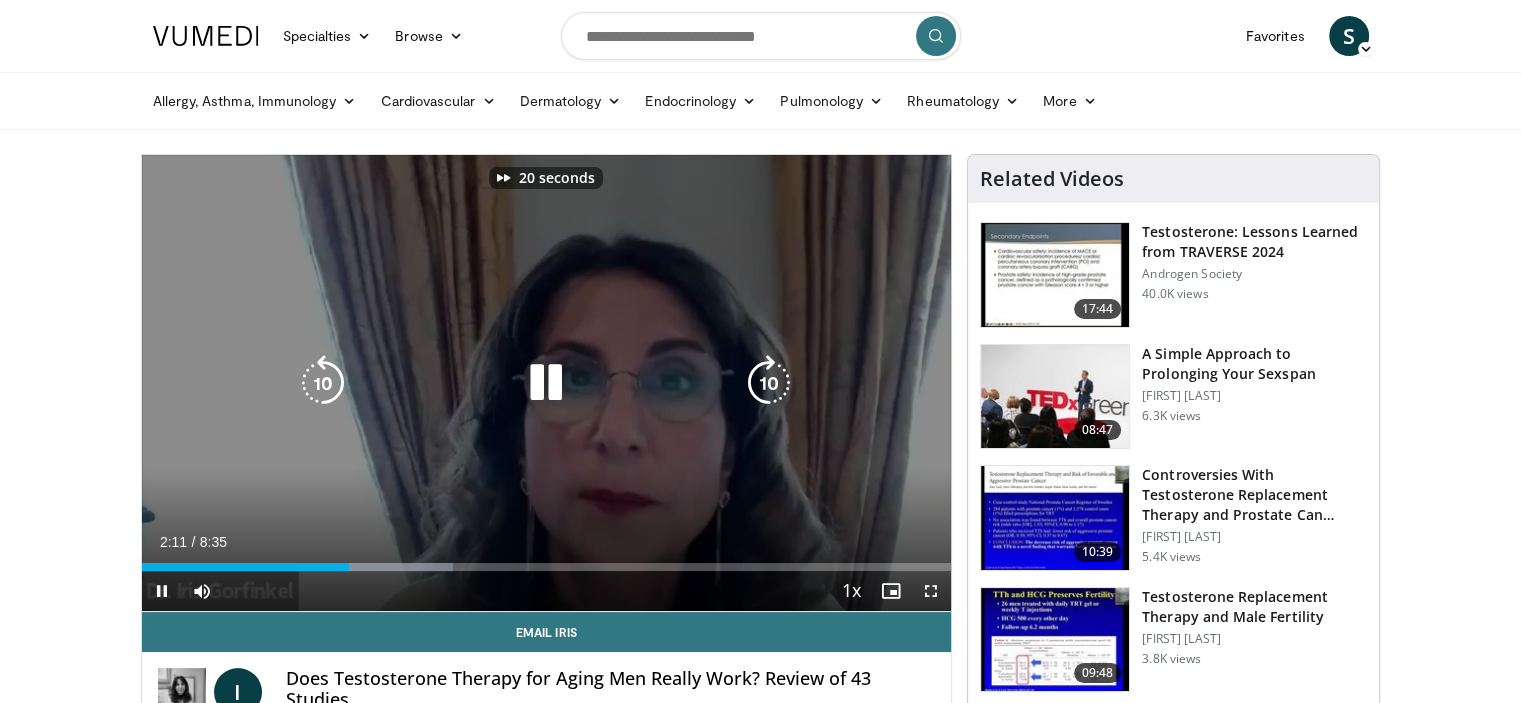 click at bounding box center [769, 383] 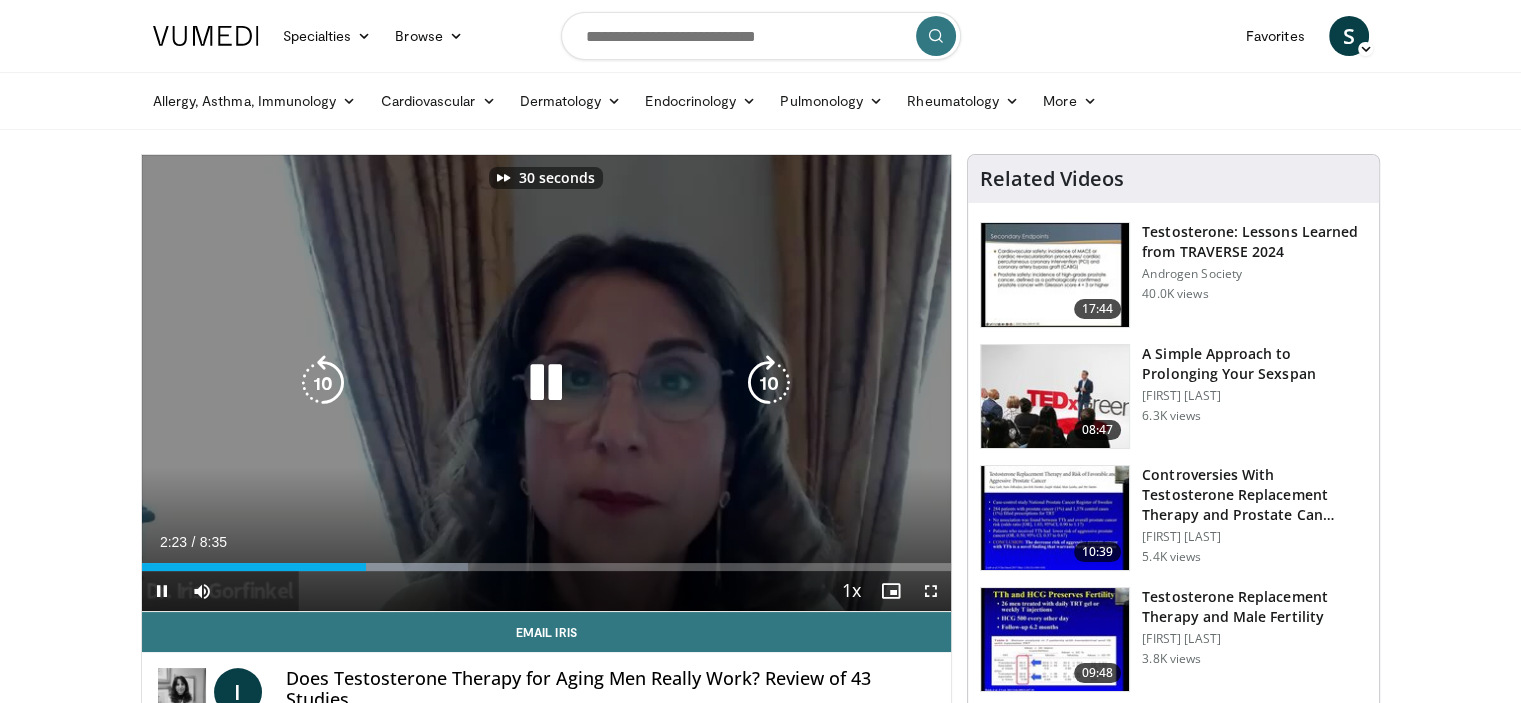 click at bounding box center [769, 383] 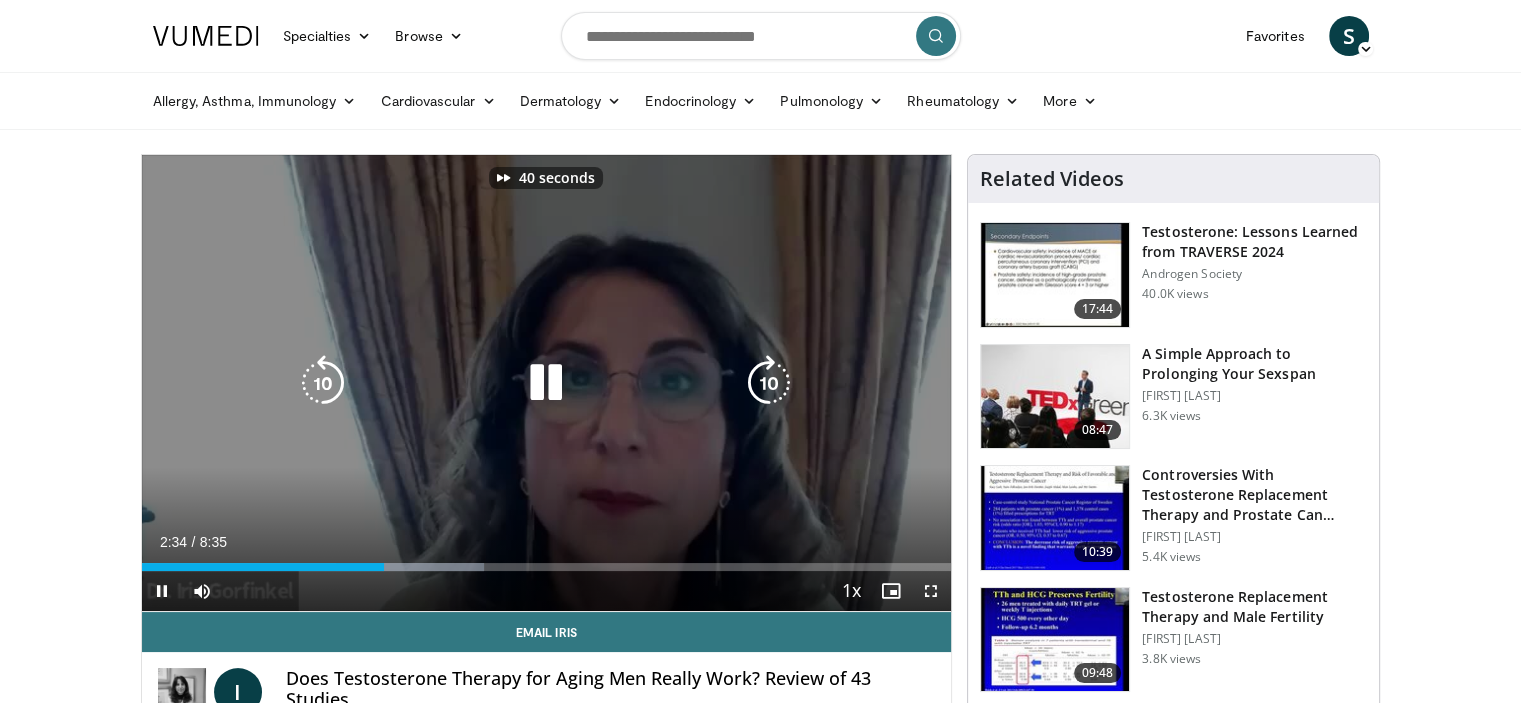 click at bounding box center (769, 383) 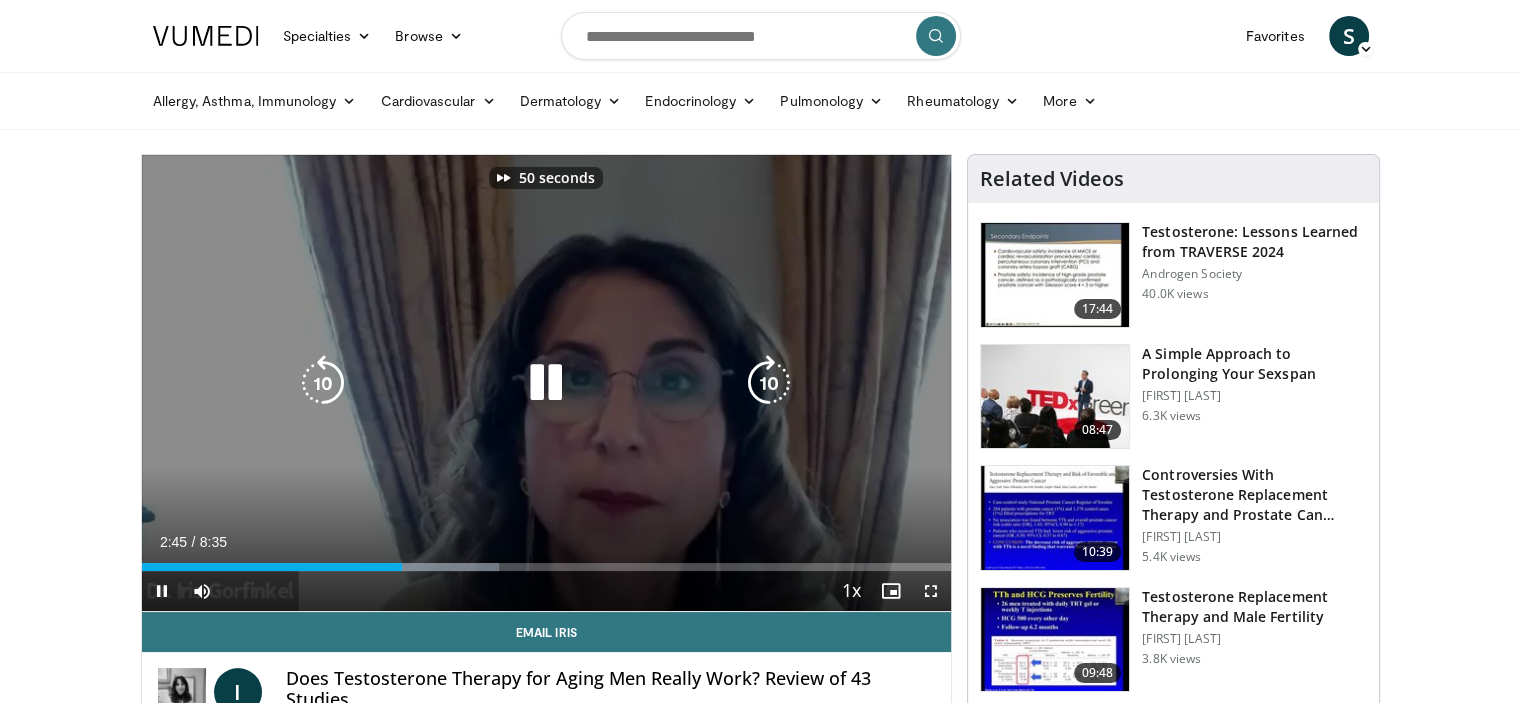 click at bounding box center [769, 383] 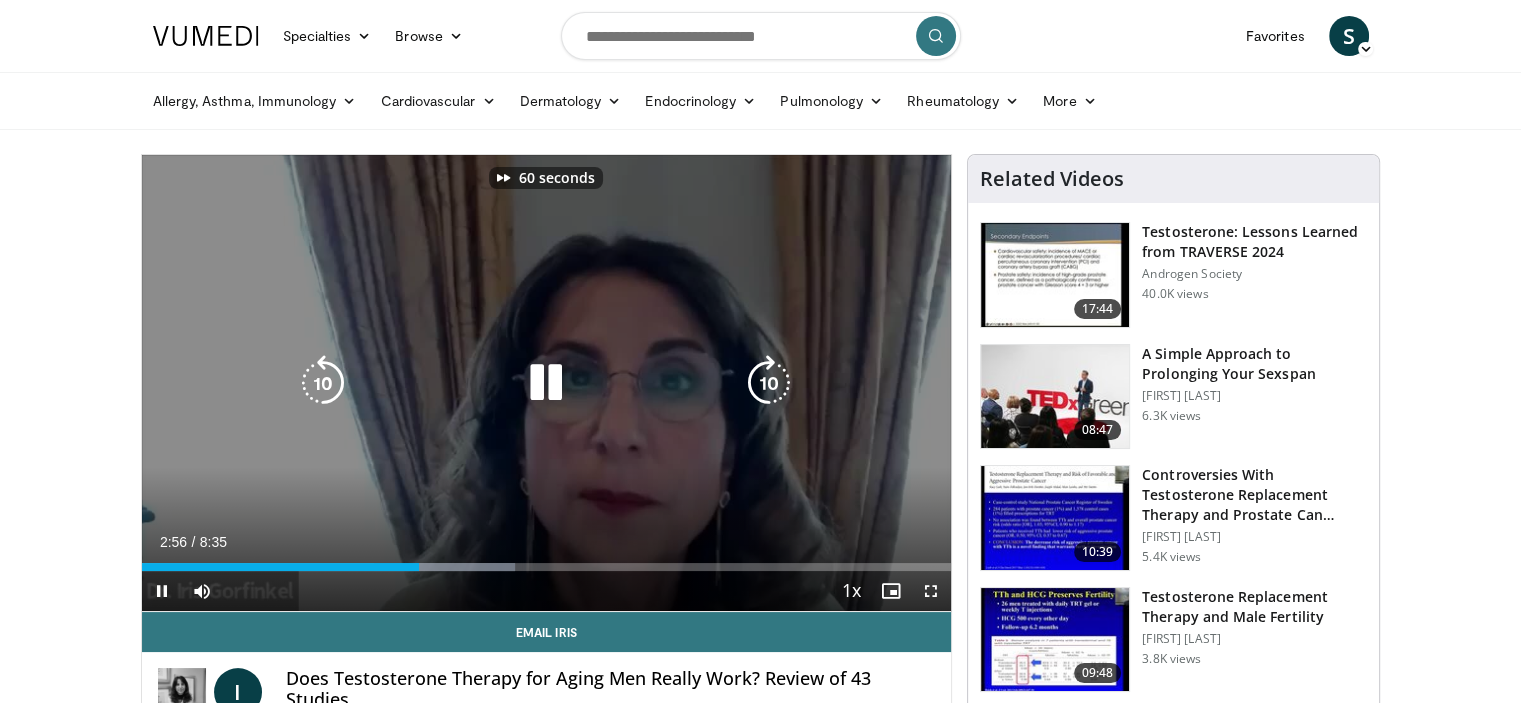 click at bounding box center [769, 383] 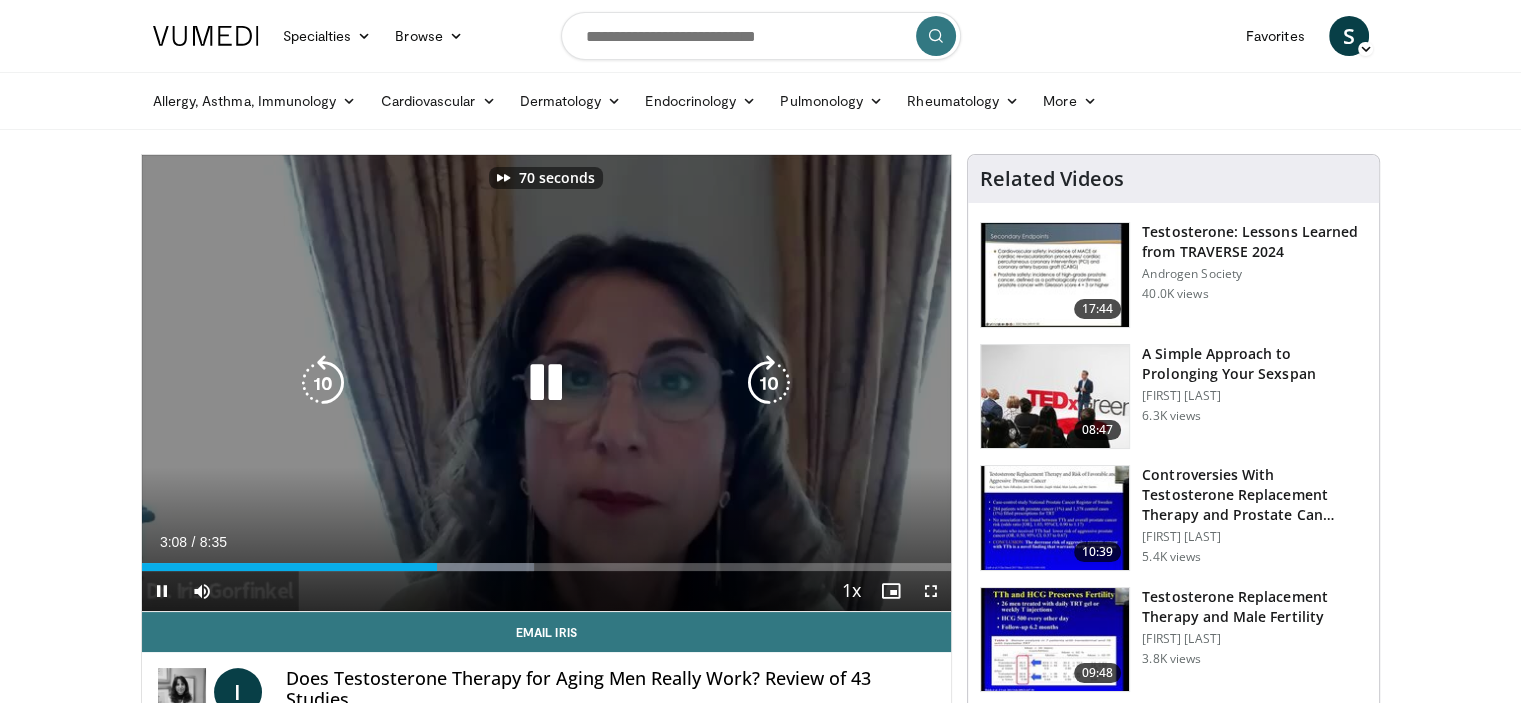 click at bounding box center (769, 383) 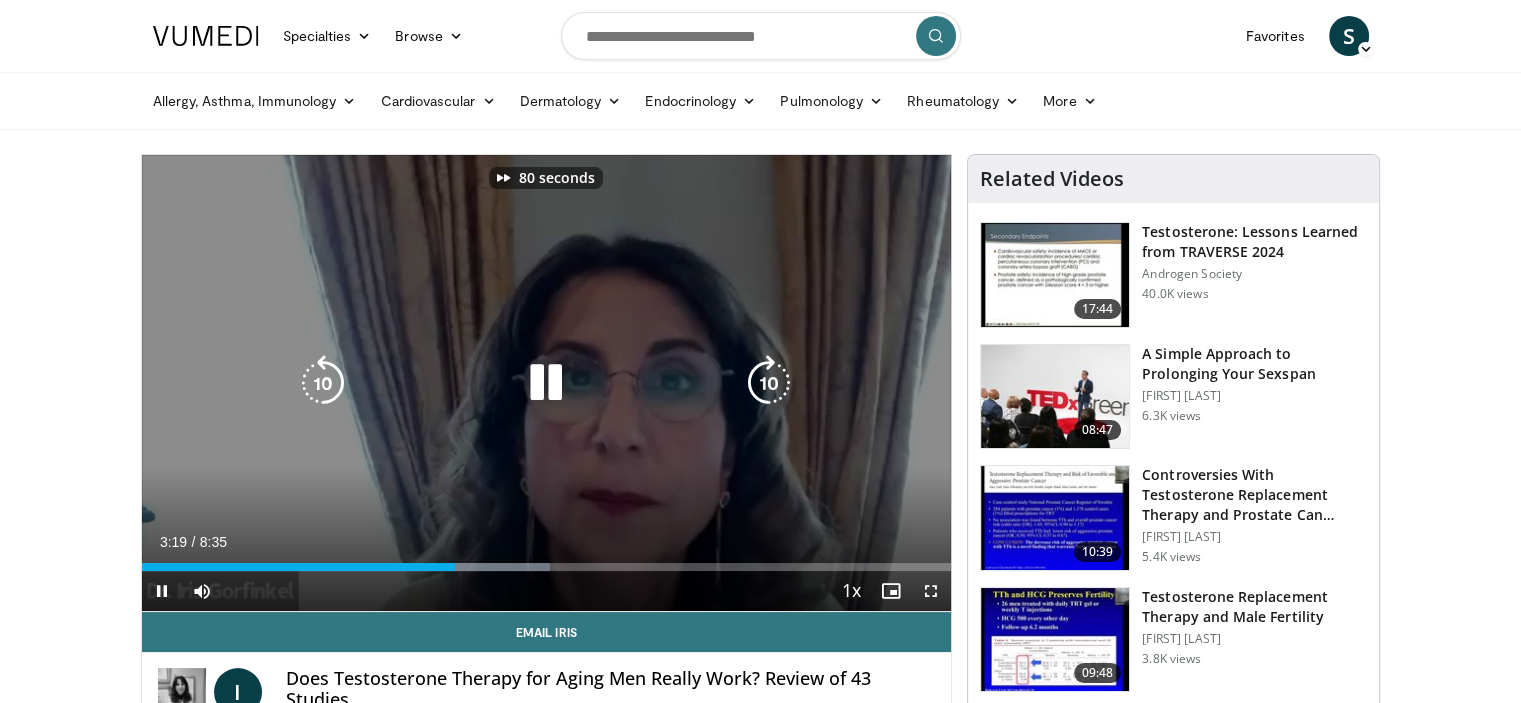 click at bounding box center [769, 383] 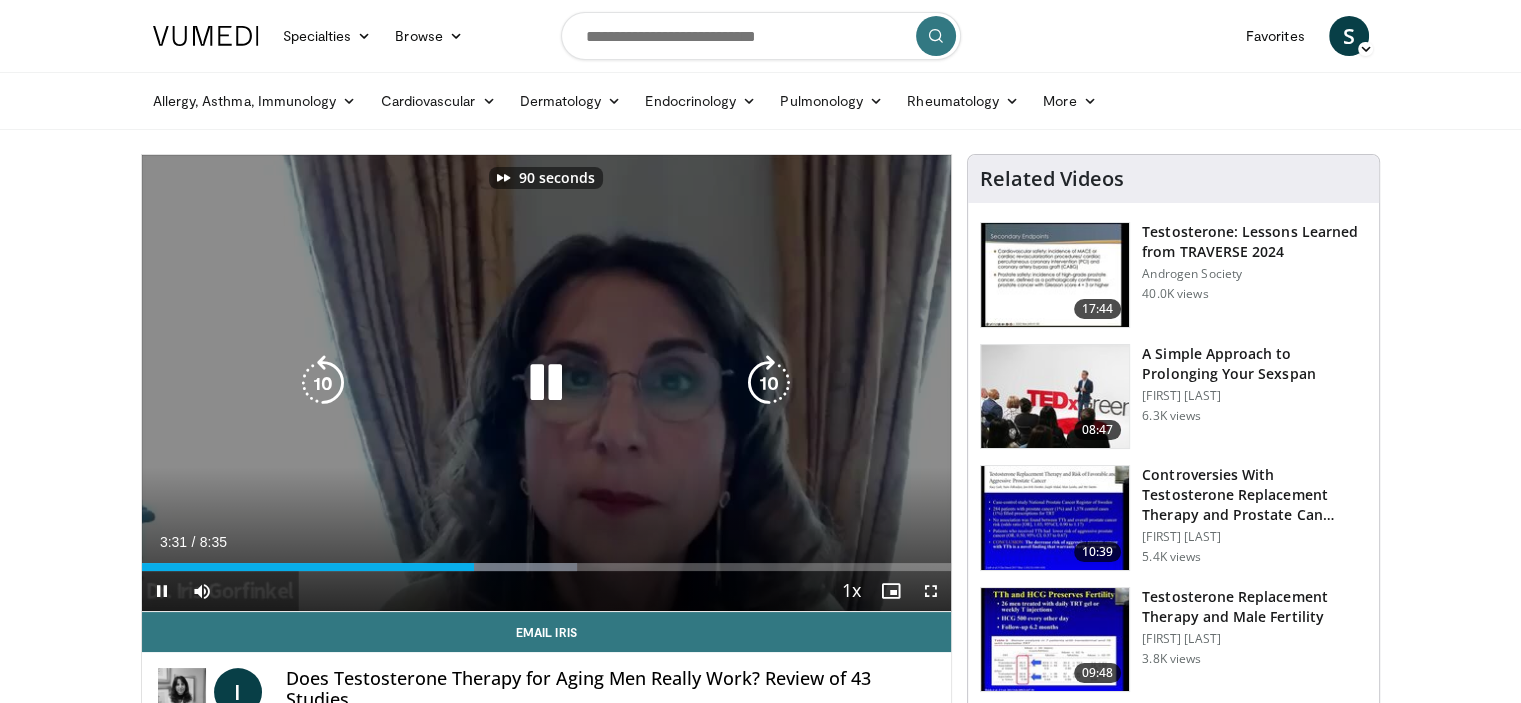 click at bounding box center [769, 383] 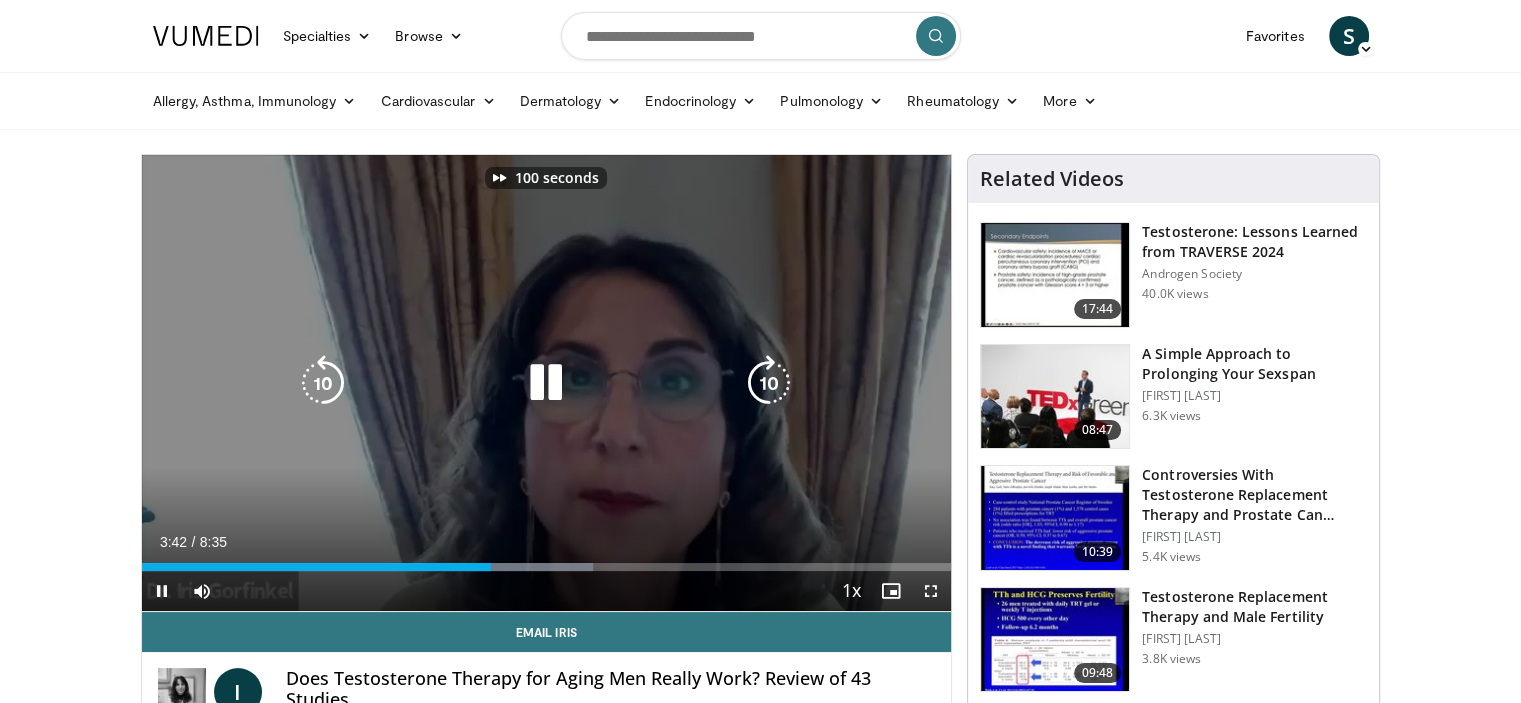 click at bounding box center (769, 383) 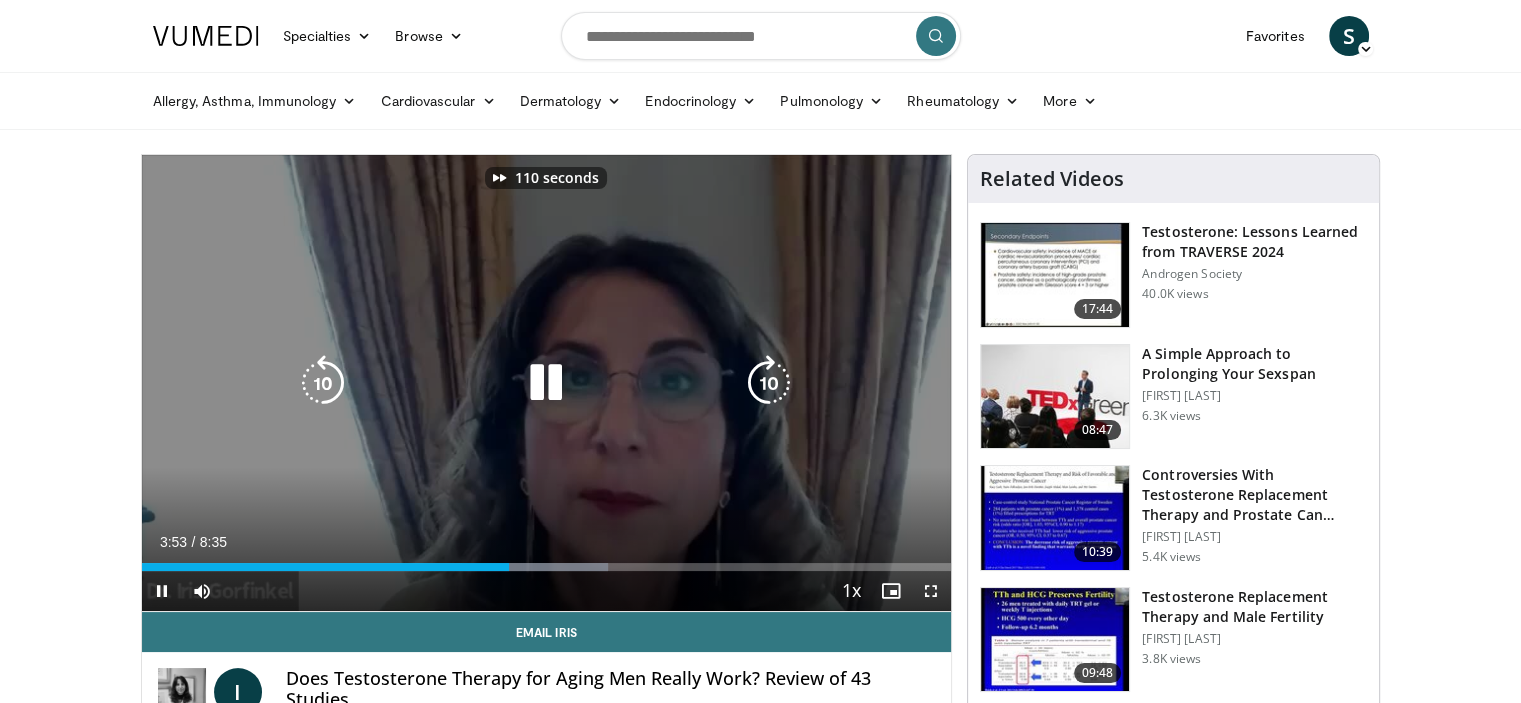 click at bounding box center [769, 383] 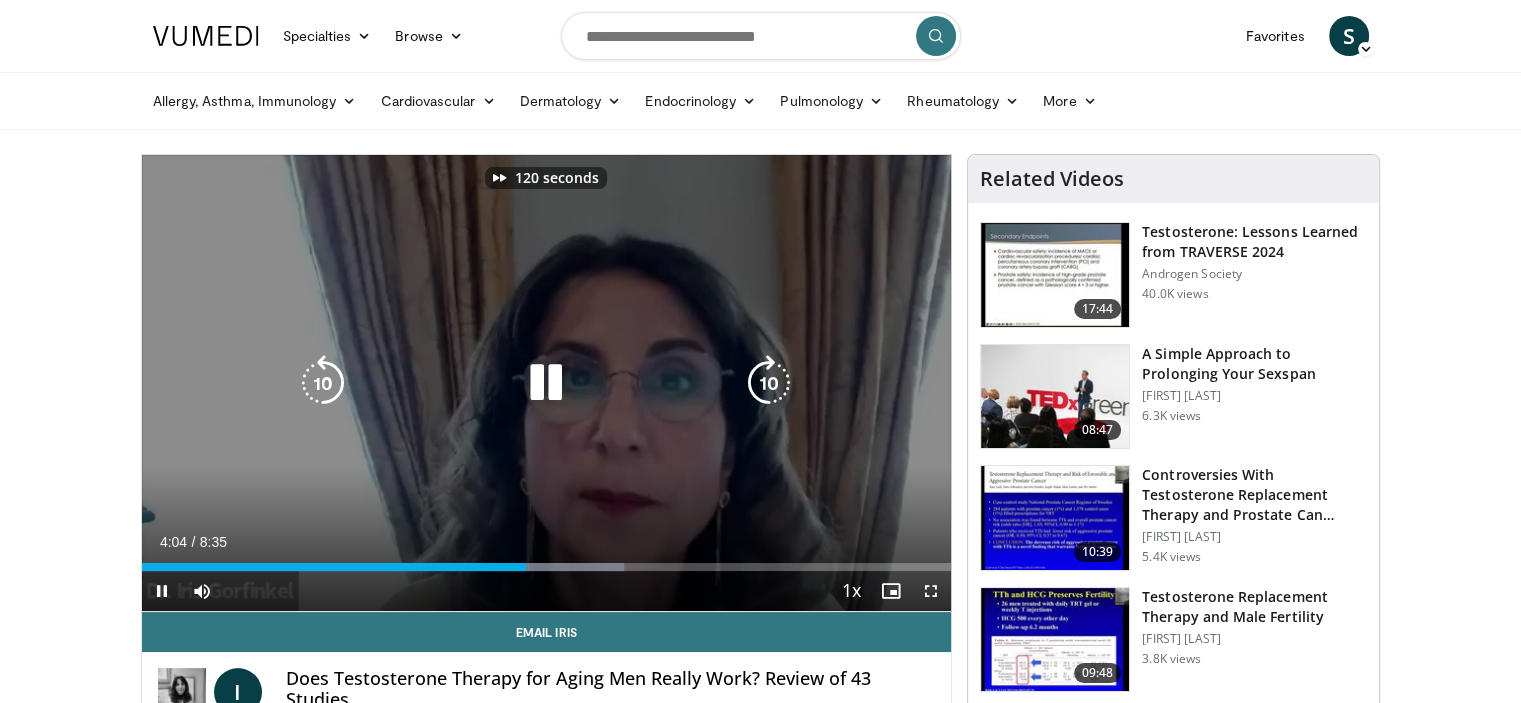 click at bounding box center (769, 383) 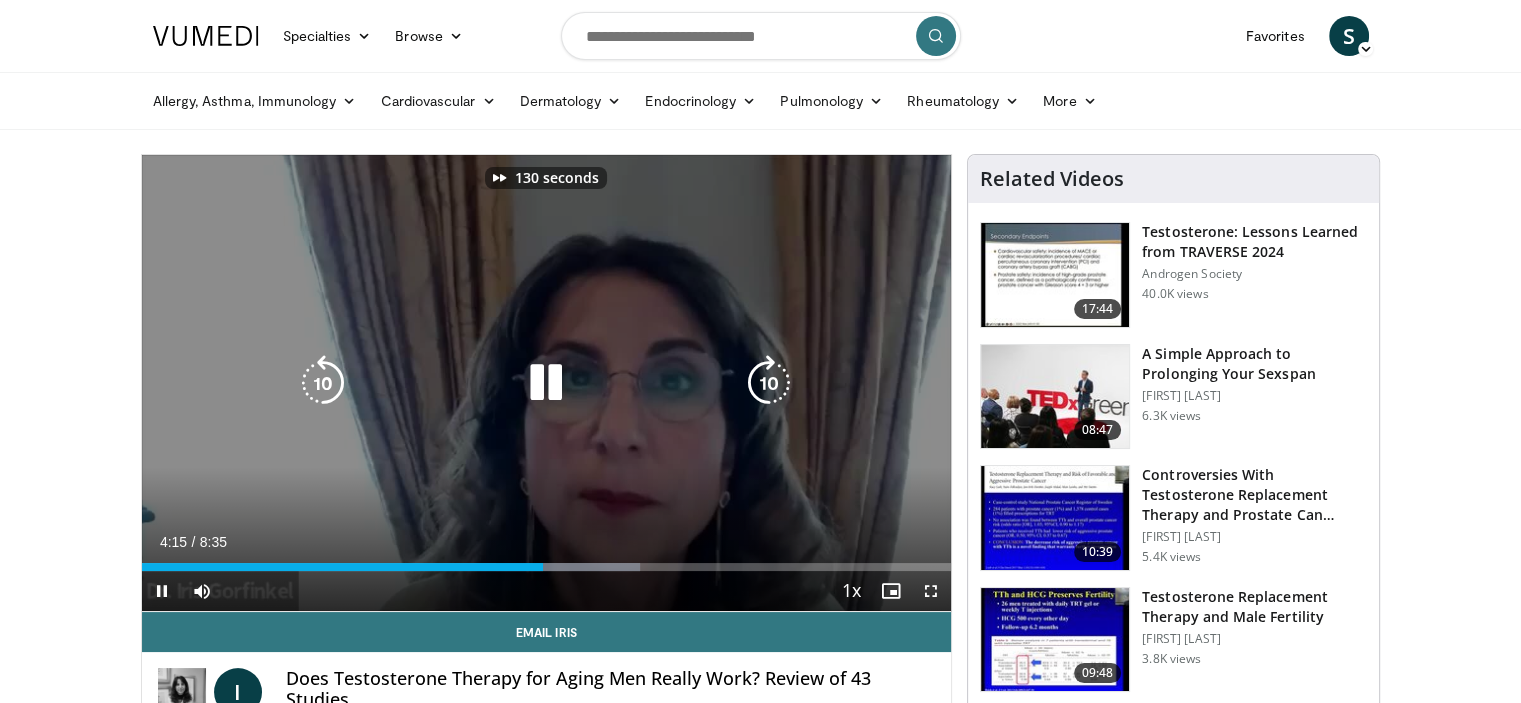 click at bounding box center (769, 383) 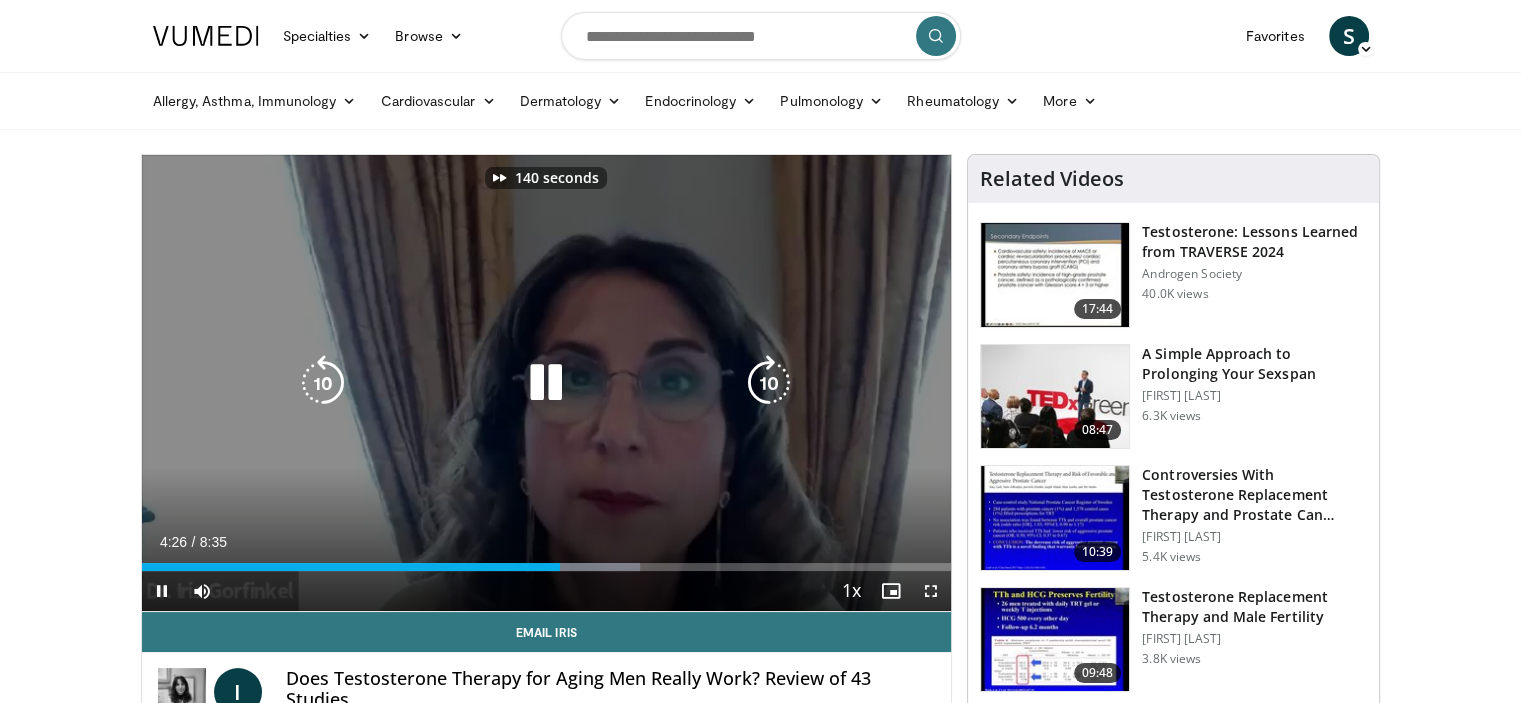 click at bounding box center [769, 383] 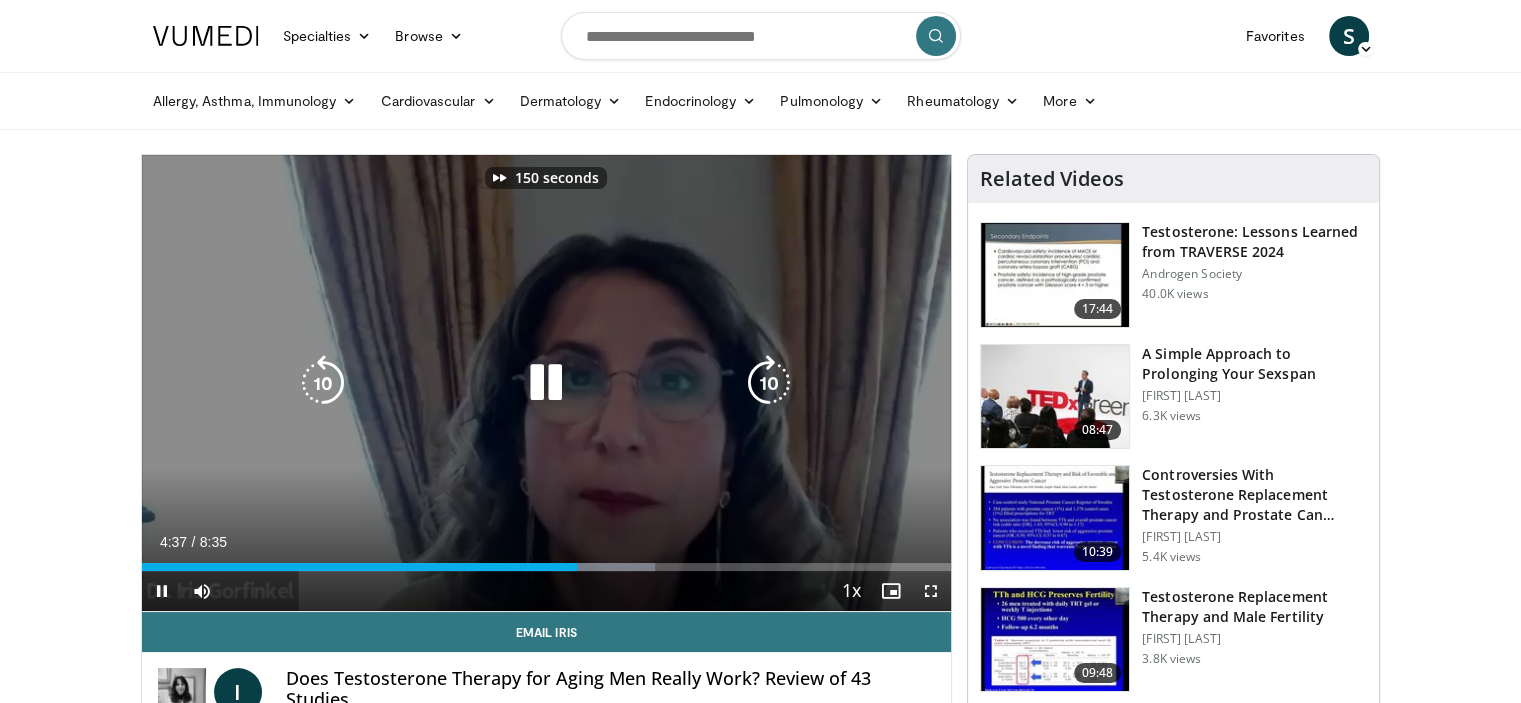 click at bounding box center [769, 383] 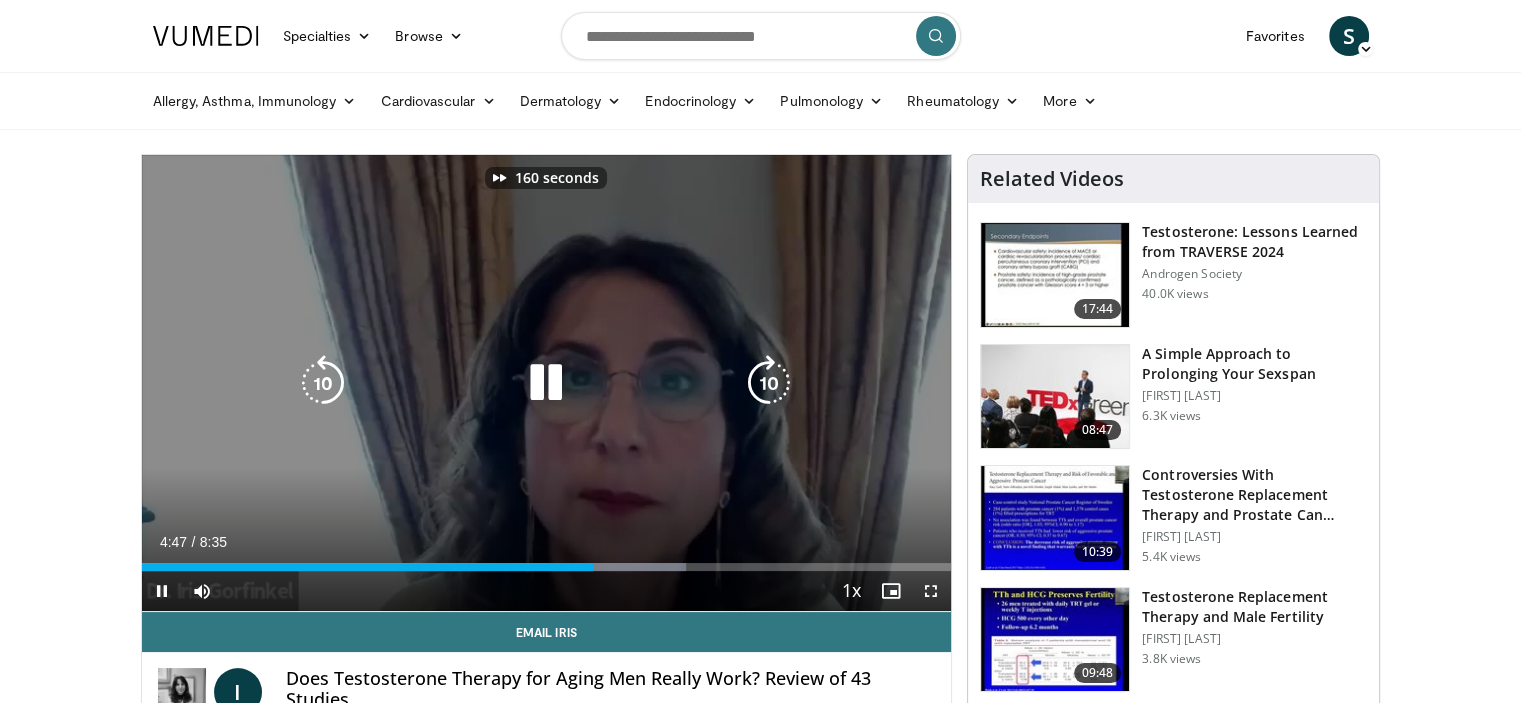 click at bounding box center [769, 383] 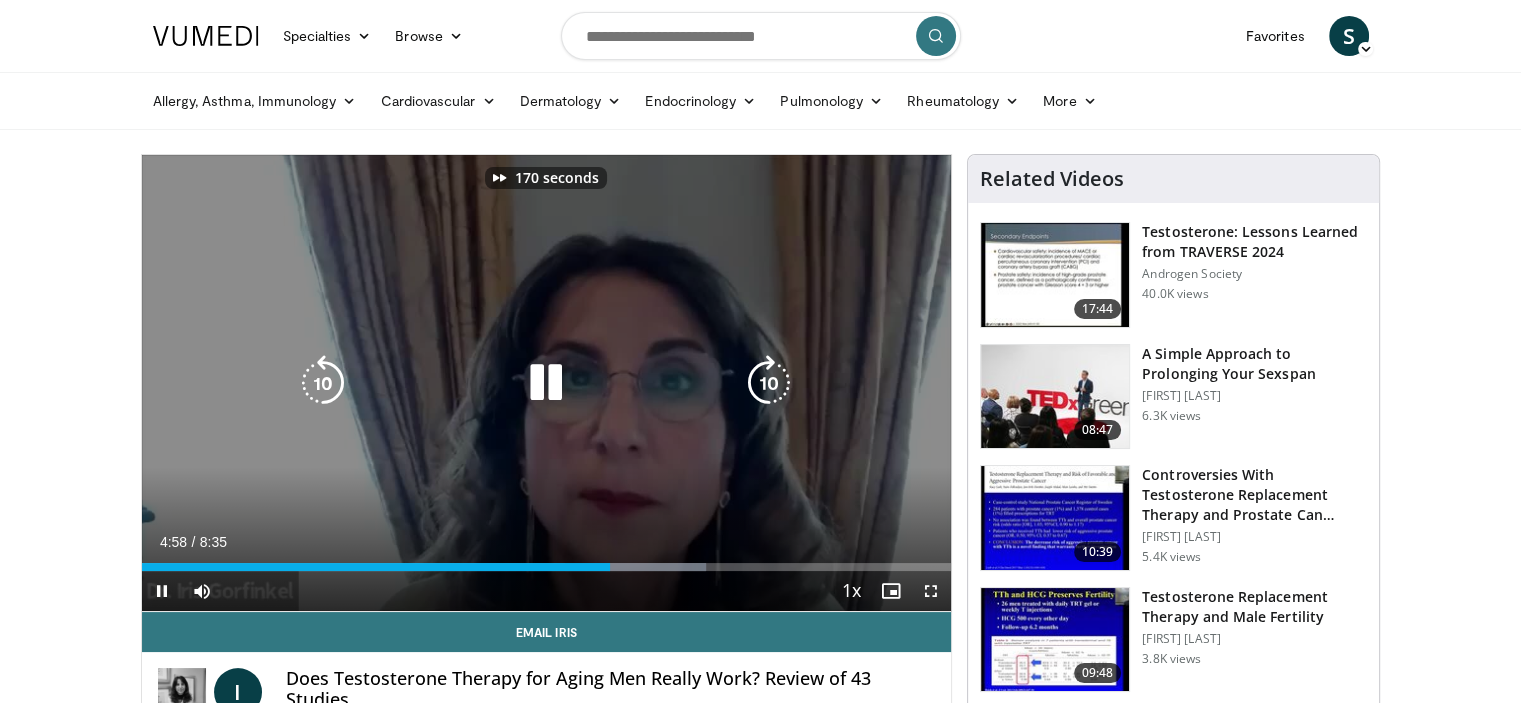 click at bounding box center (769, 383) 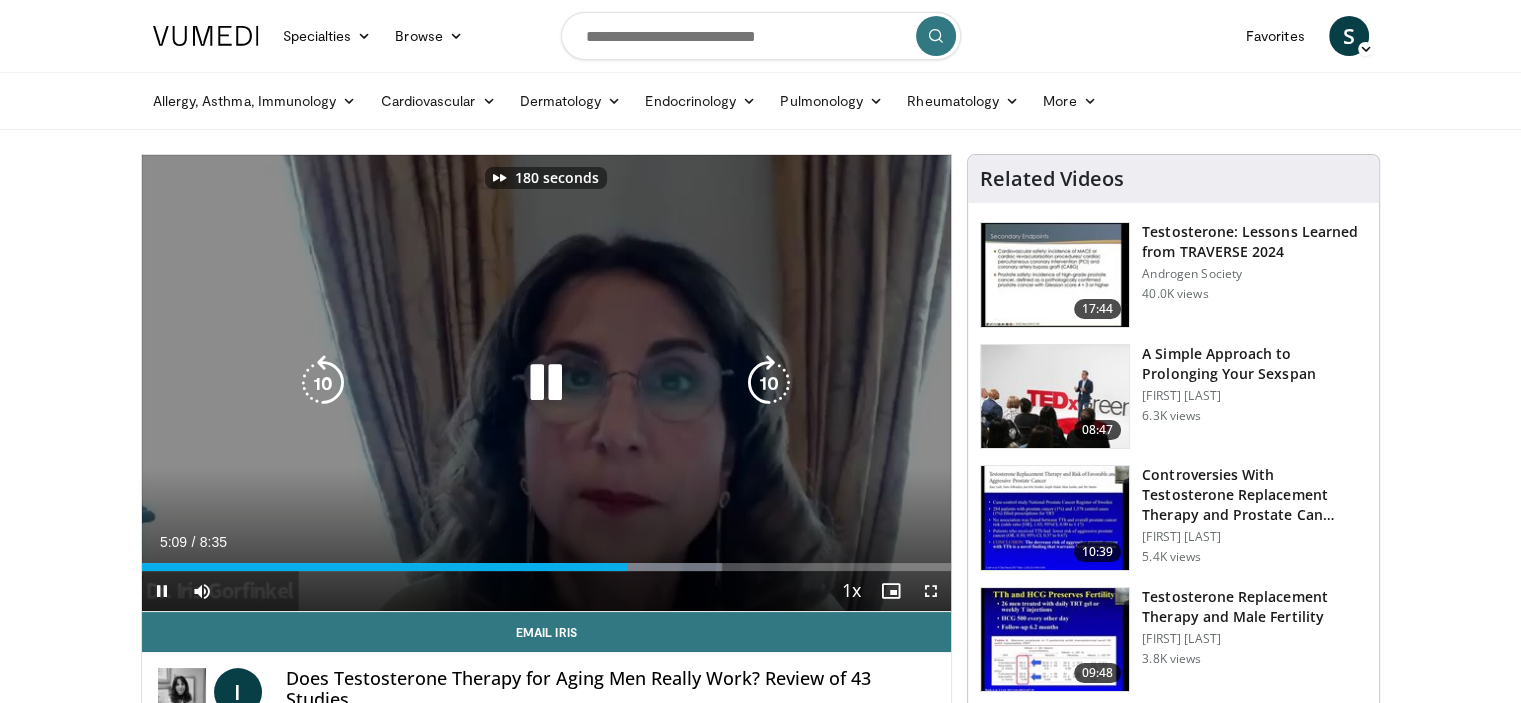 click at bounding box center (769, 383) 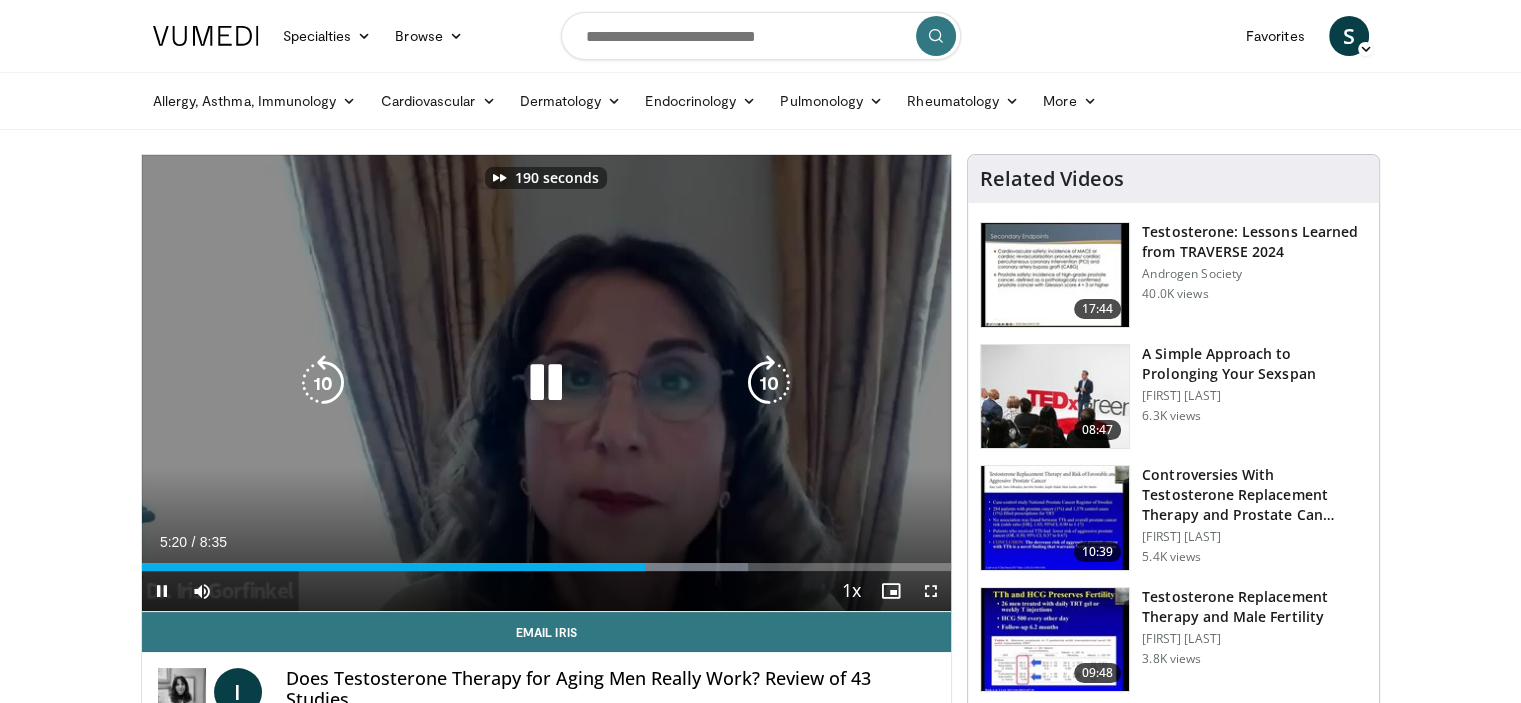 click at bounding box center [769, 383] 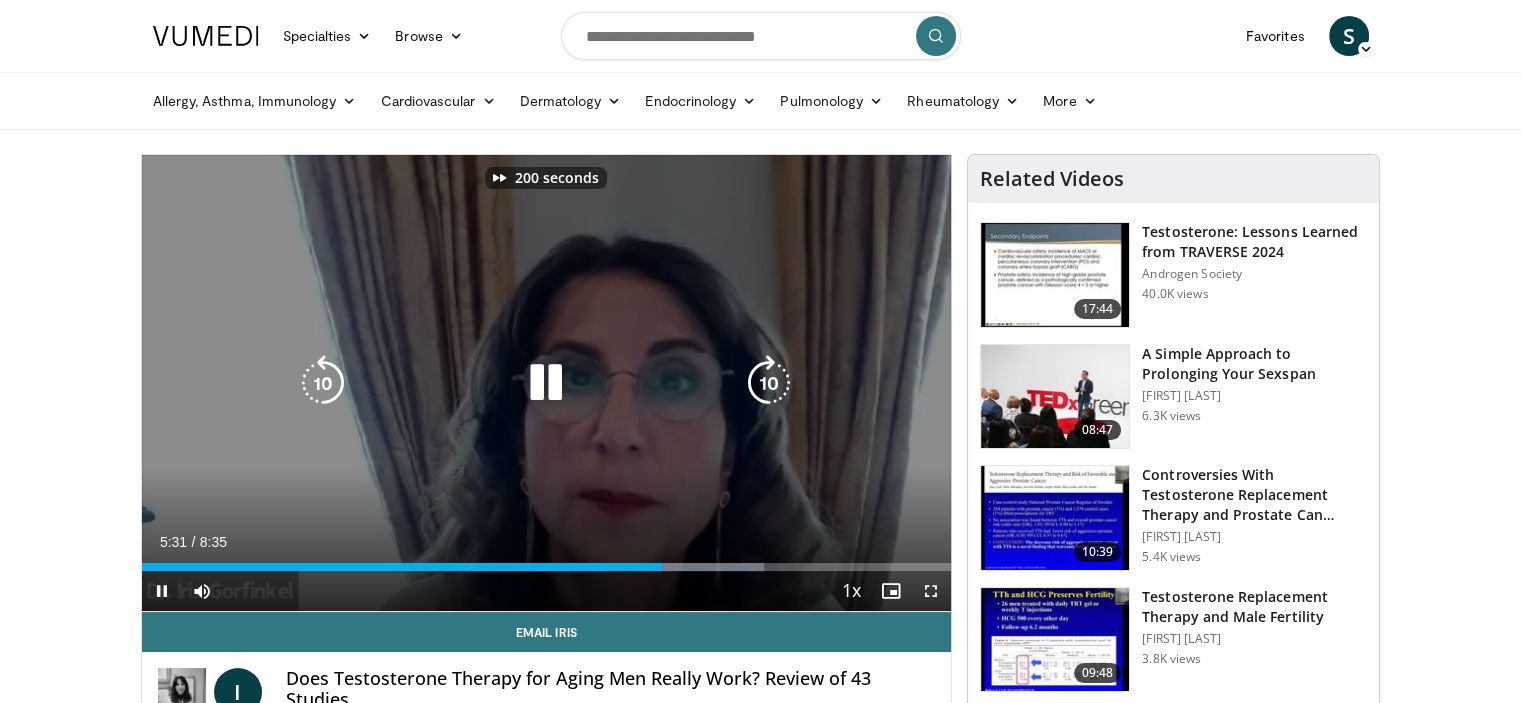 click at bounding box center (769, 383) 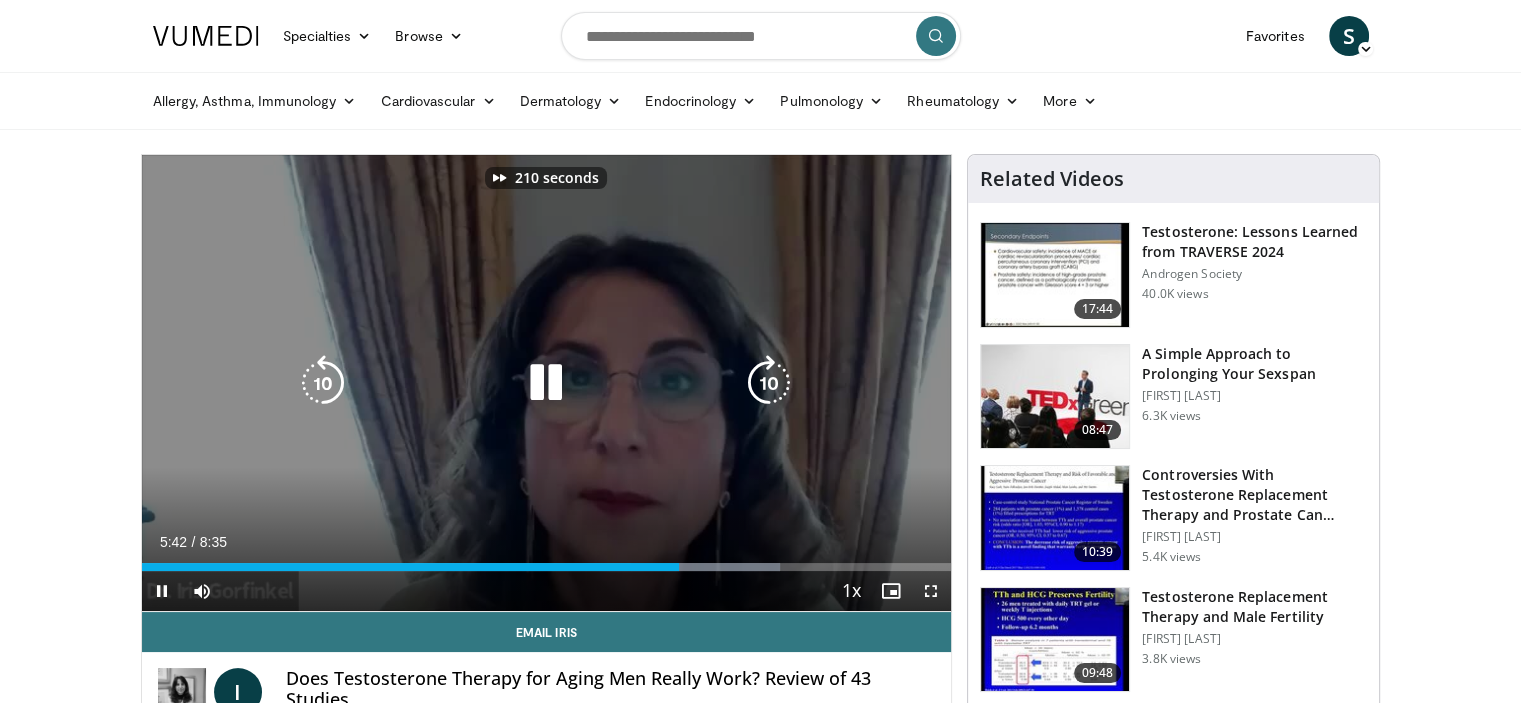click at bounding box center (769, 383) 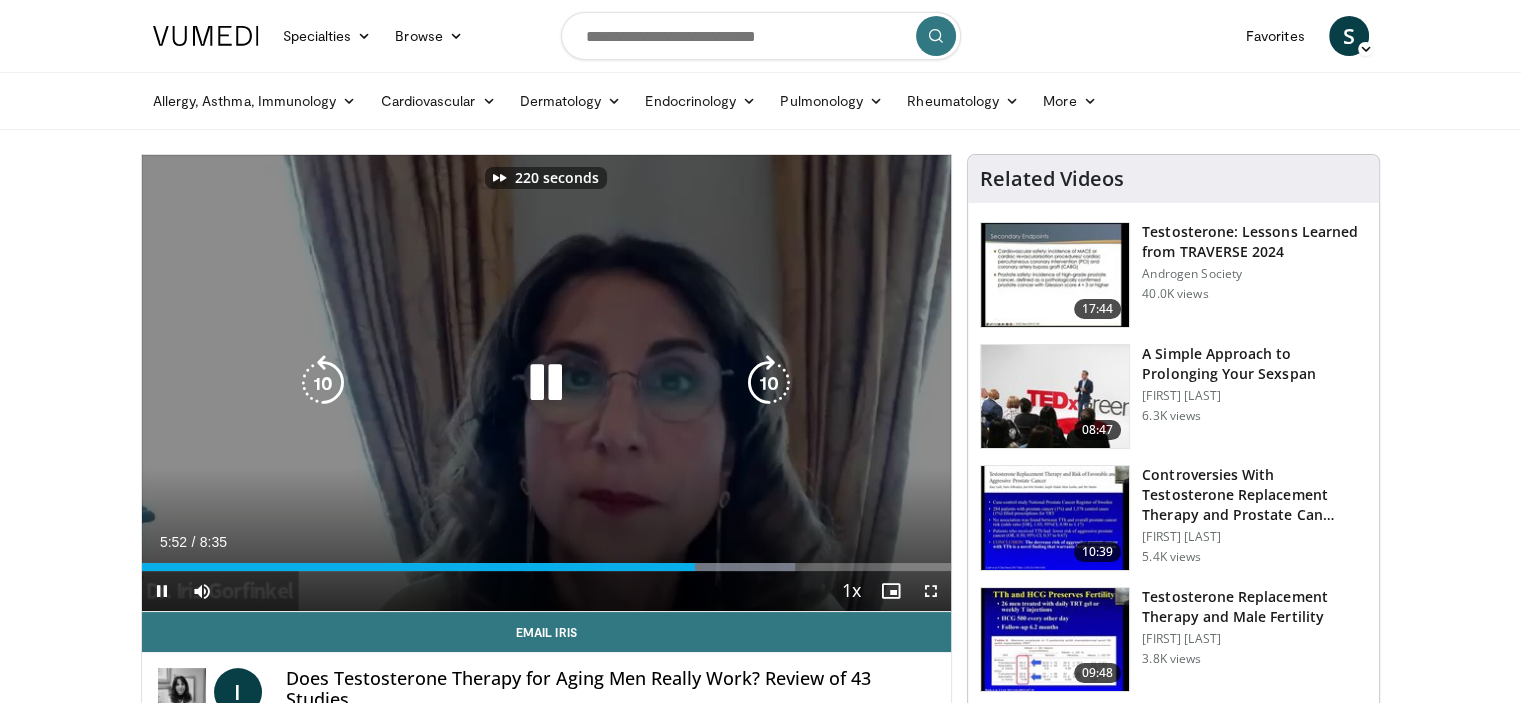 click at bounding box center [769, 383] 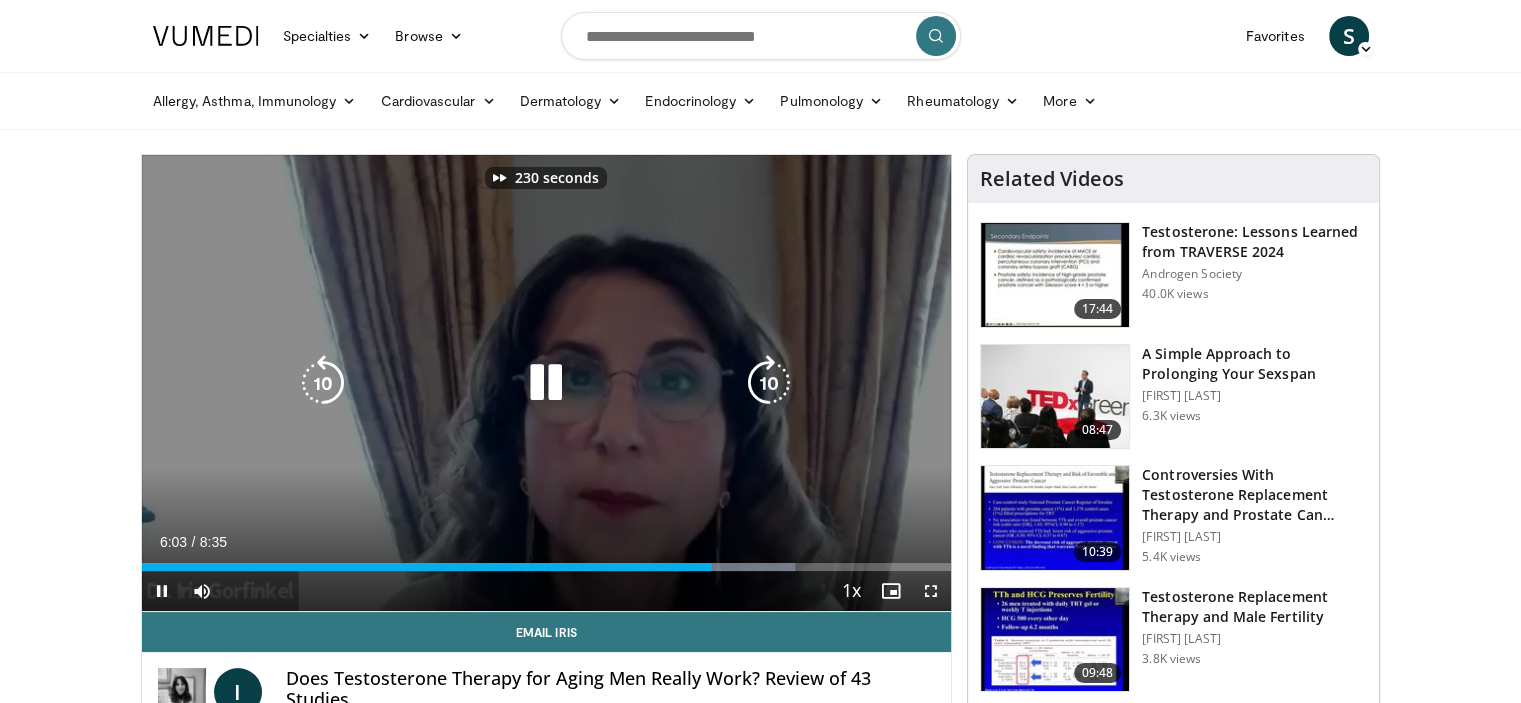 click at bounding box center [769, 383] 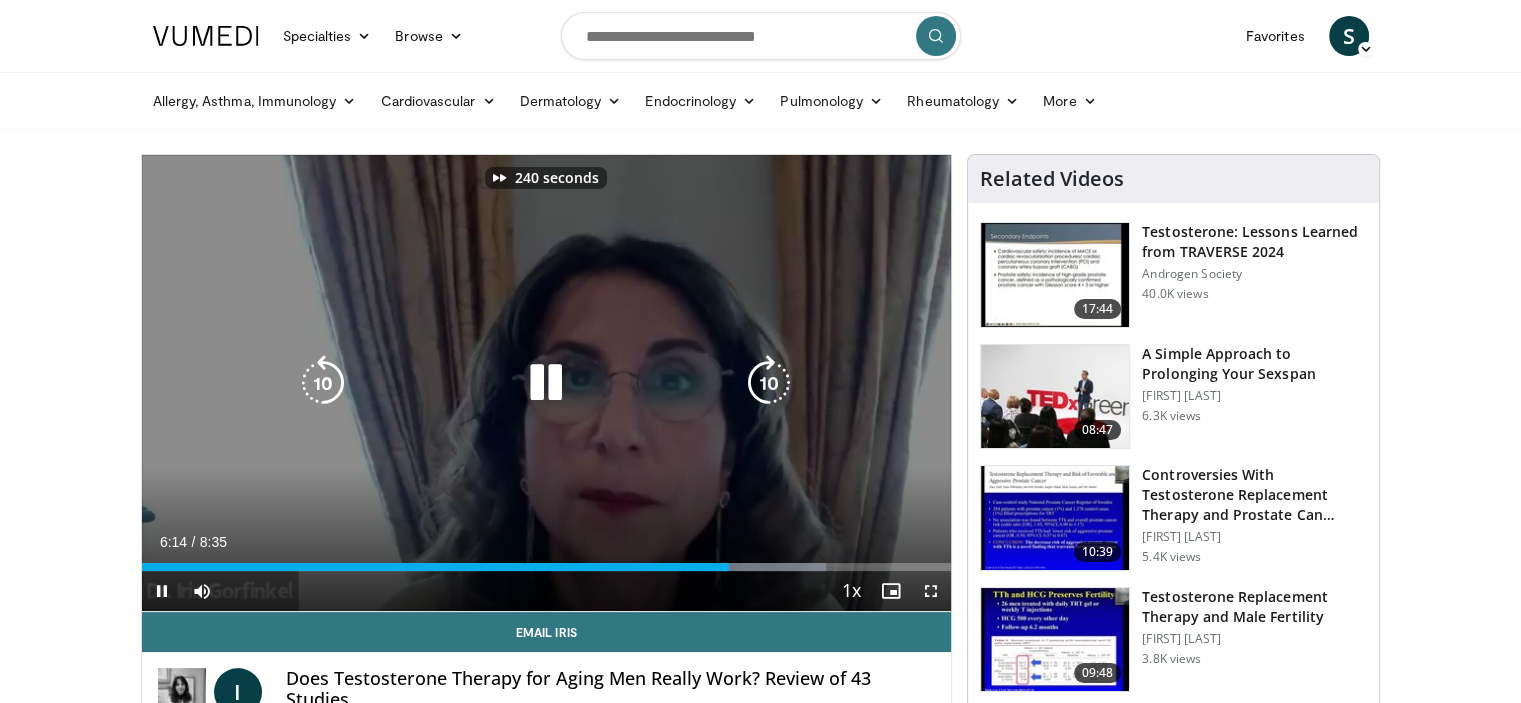 click at bounding box center [769, 383] 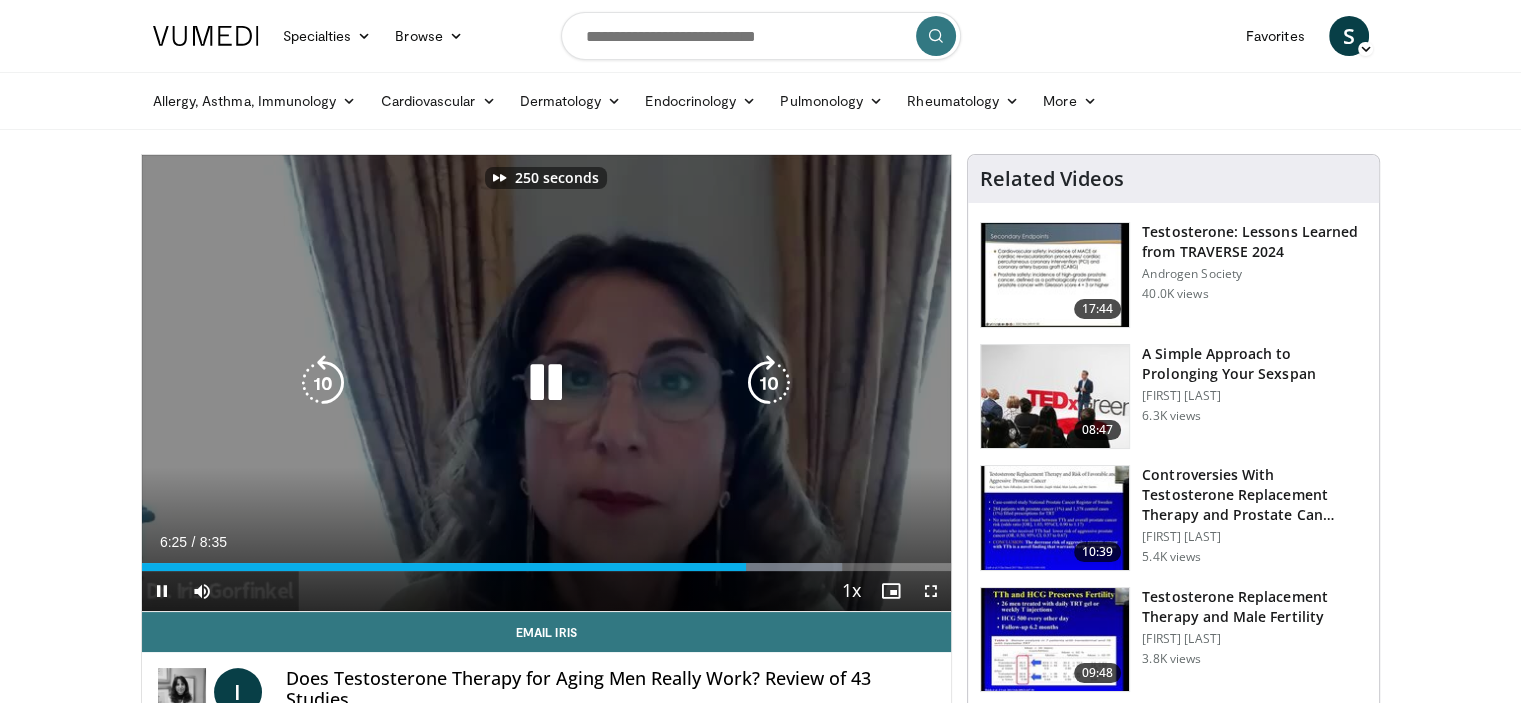 click at bounding box center (769, 383) 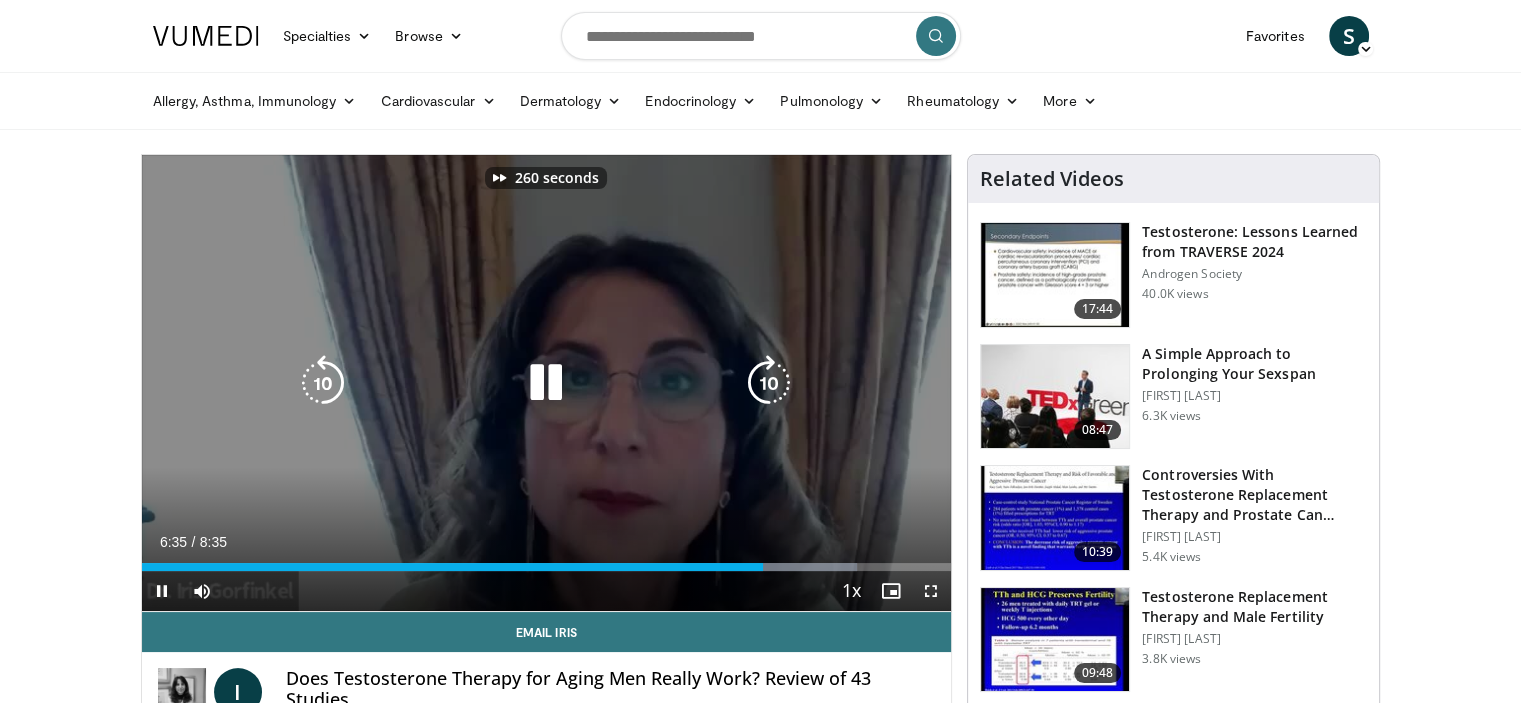 click at bounding box center [769, 383] 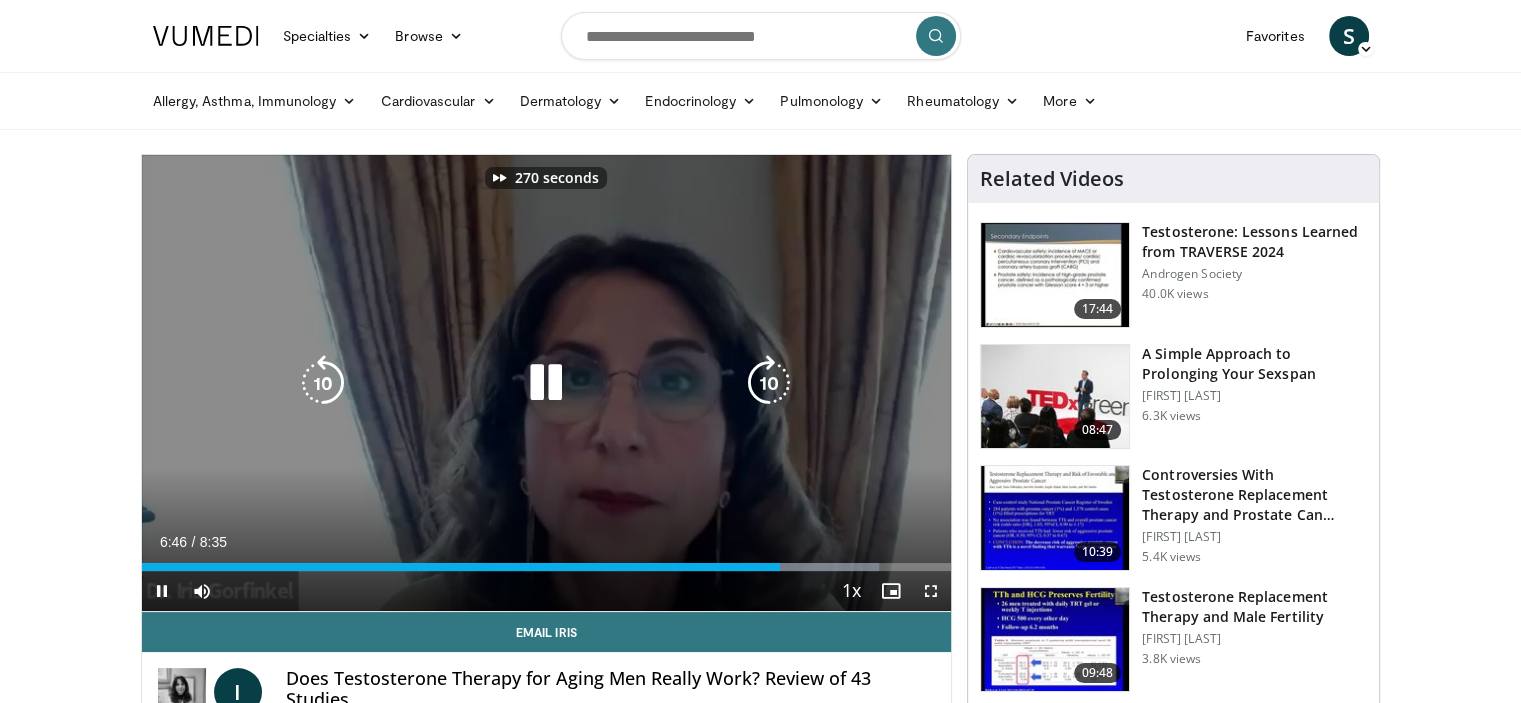 click at bounding box center (769, 383) 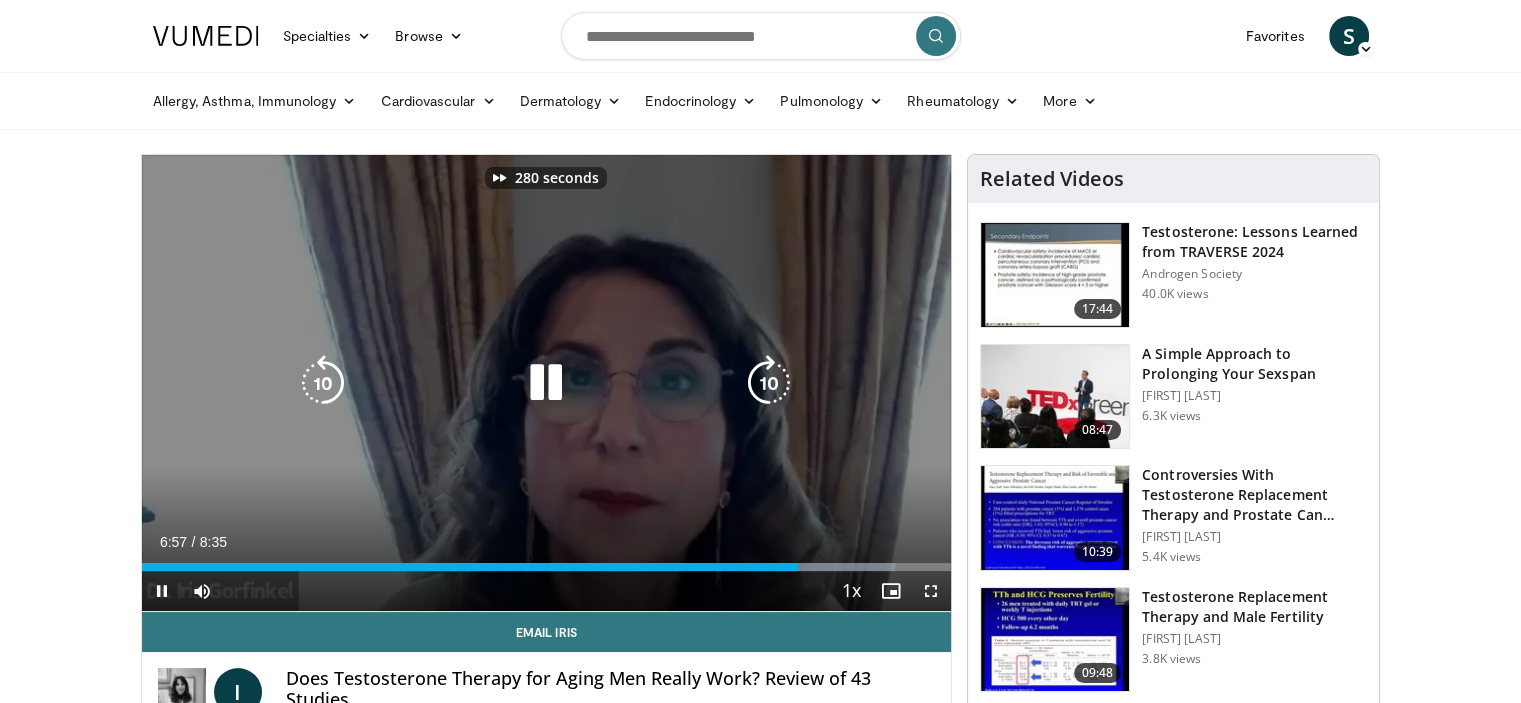 click at bounding box center [769, 383] 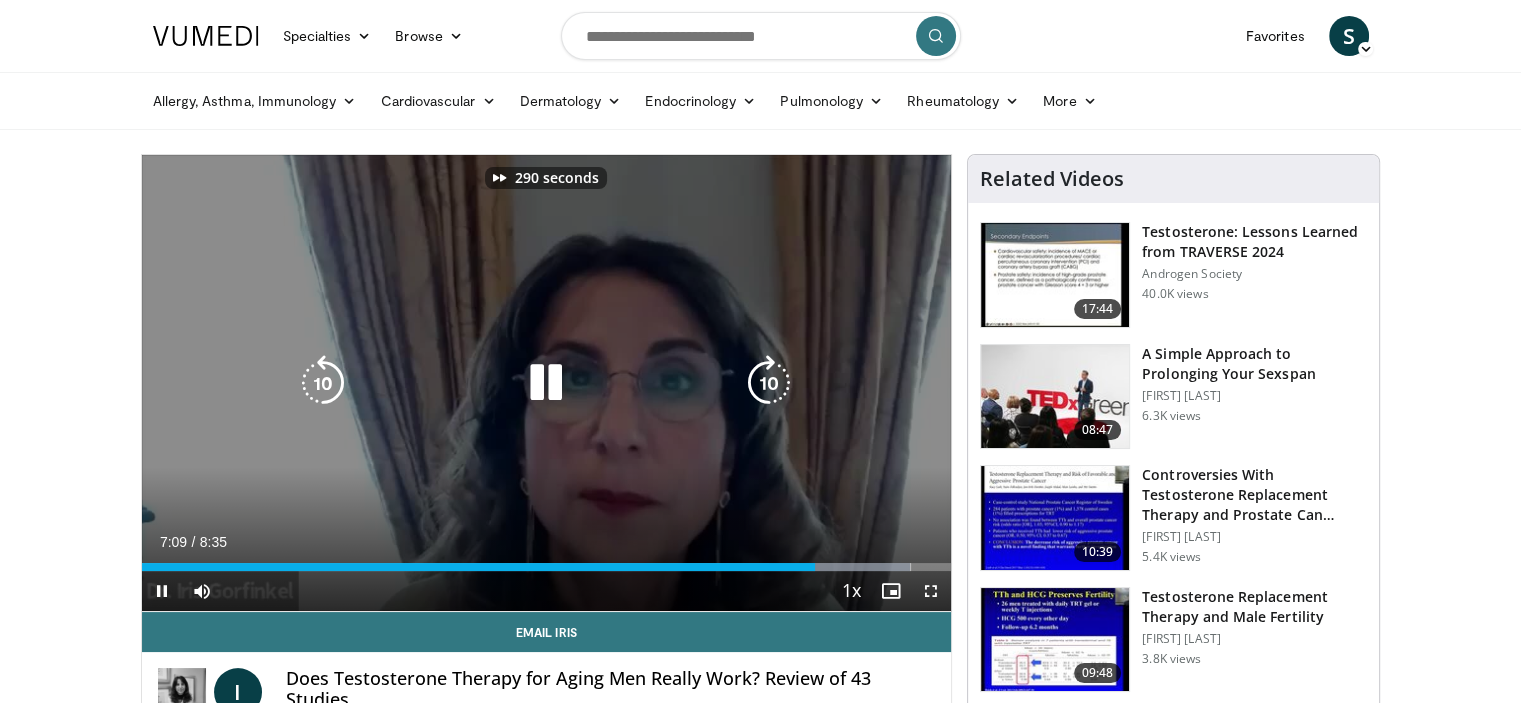 click at bounding box center (769, 383) 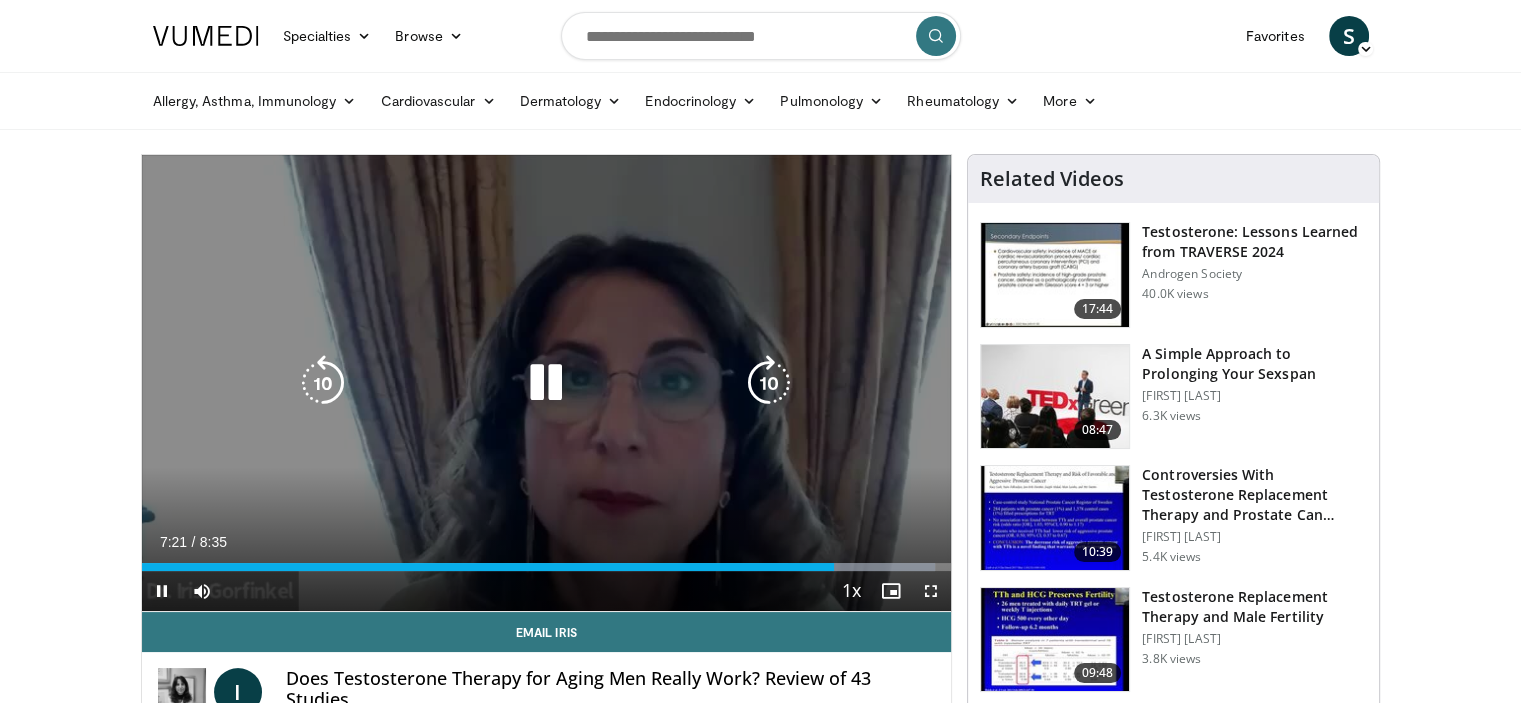 click at bounding box center (769, 383) 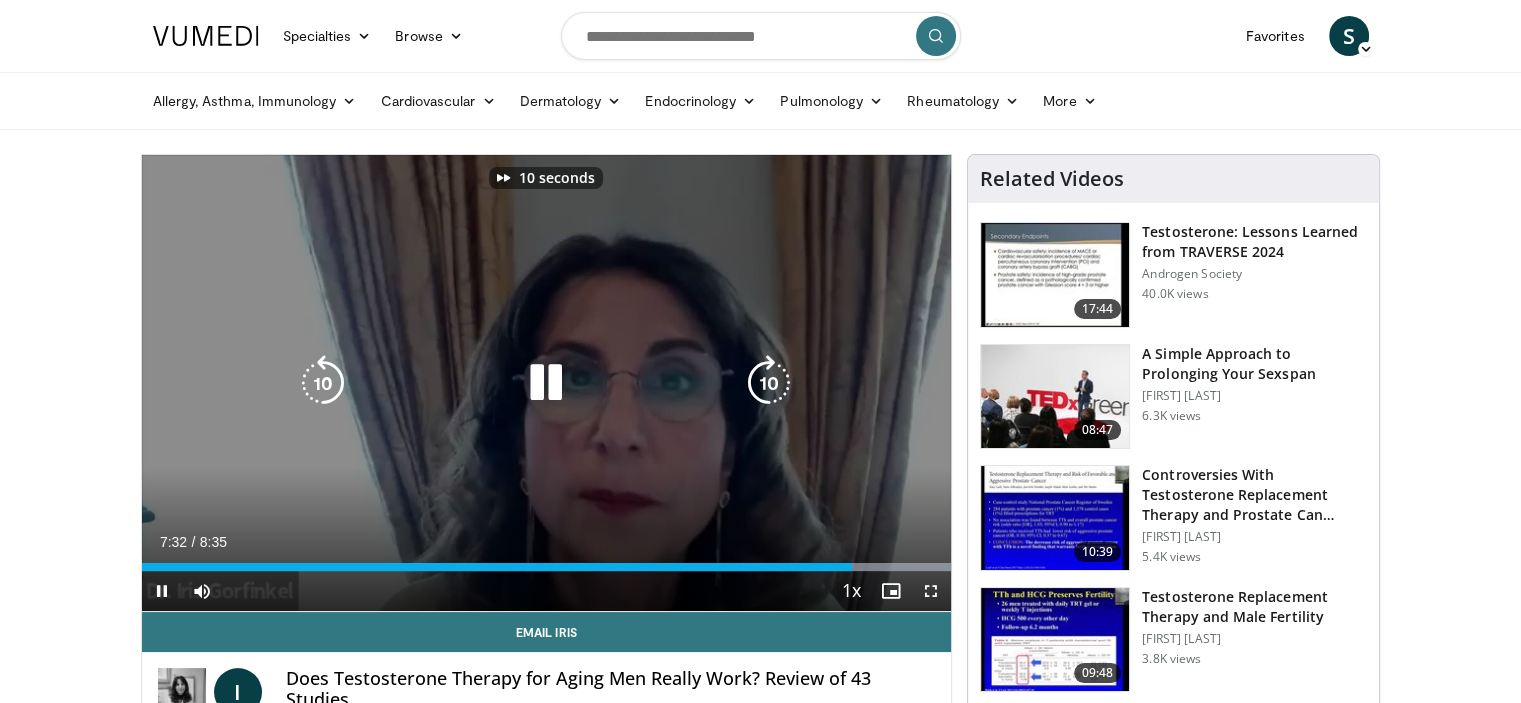 click at bounding box center (769, 383) 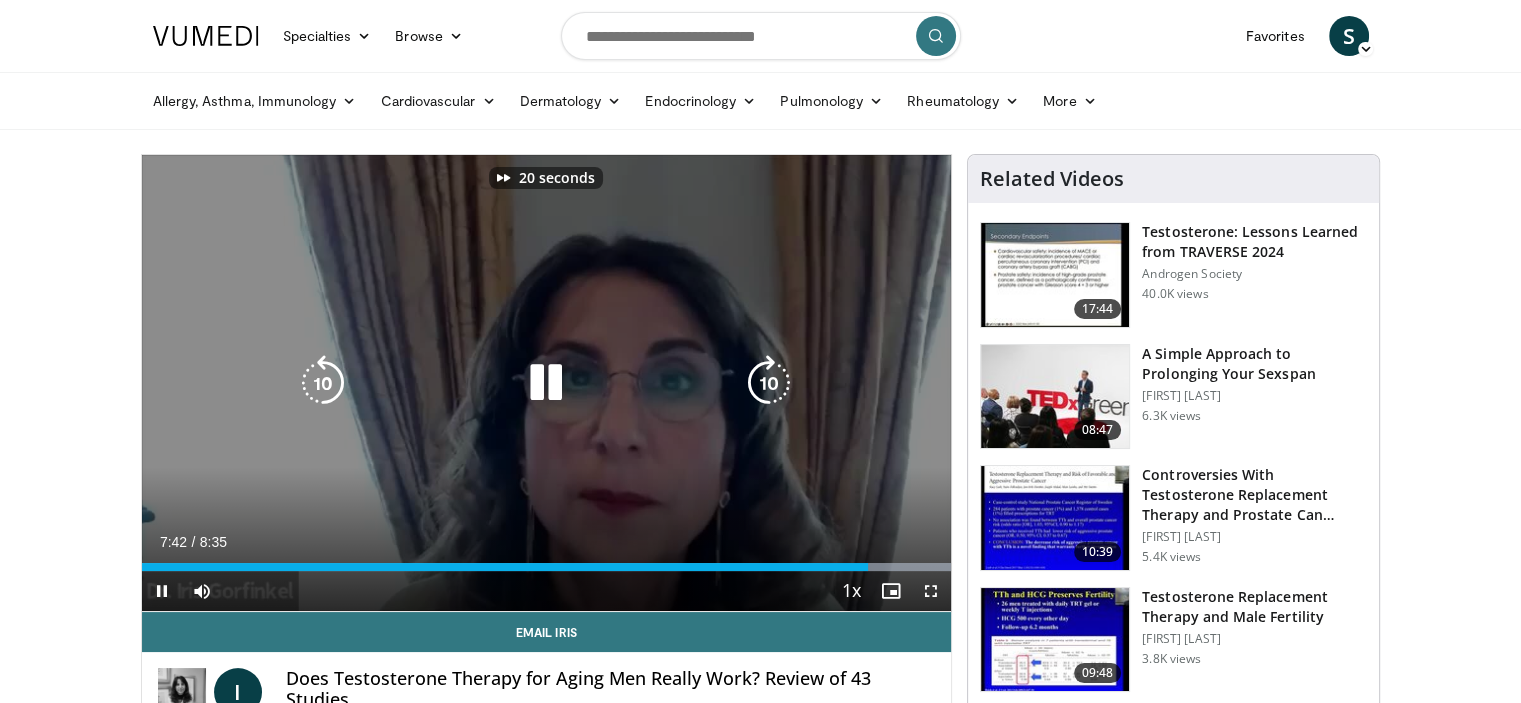 click at bounding box center (769, 383) 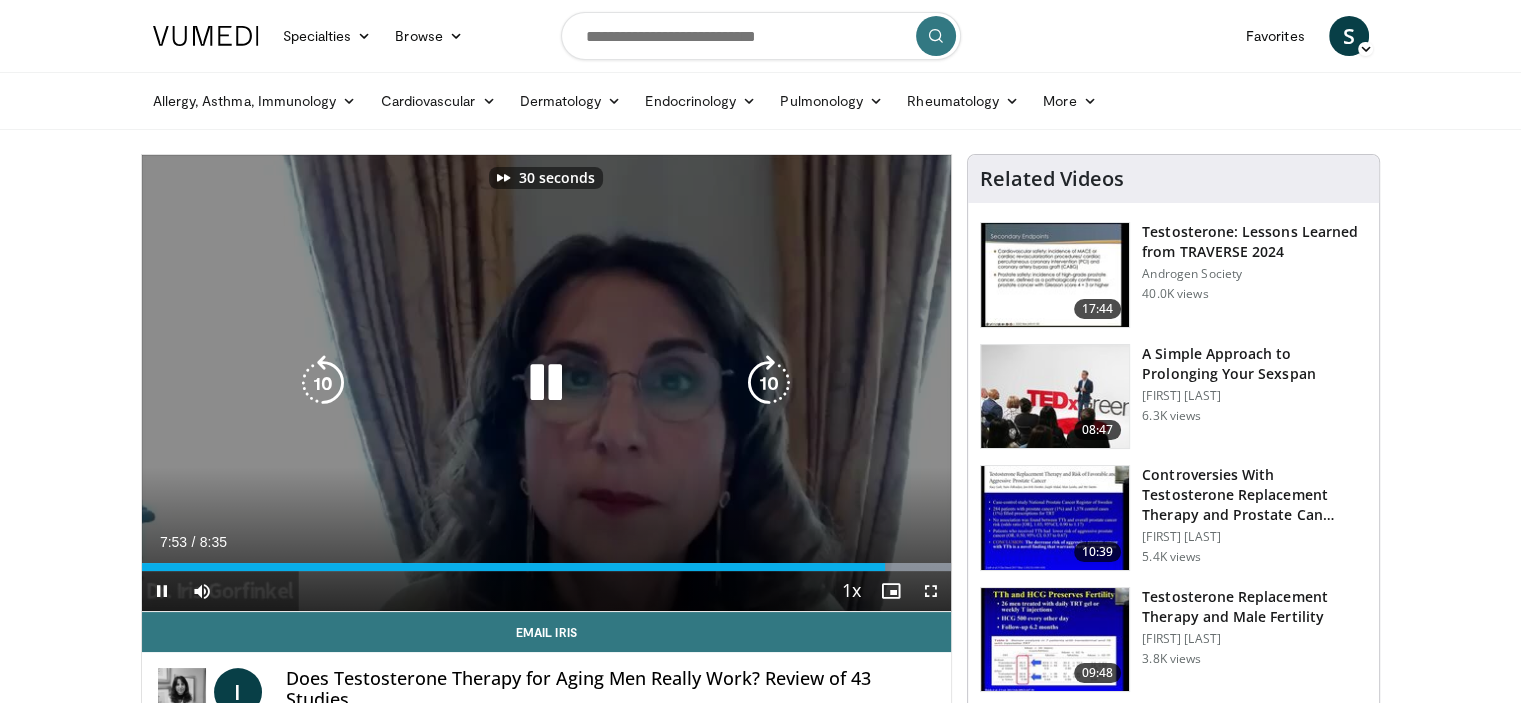 click at bounding box center (769, 383) 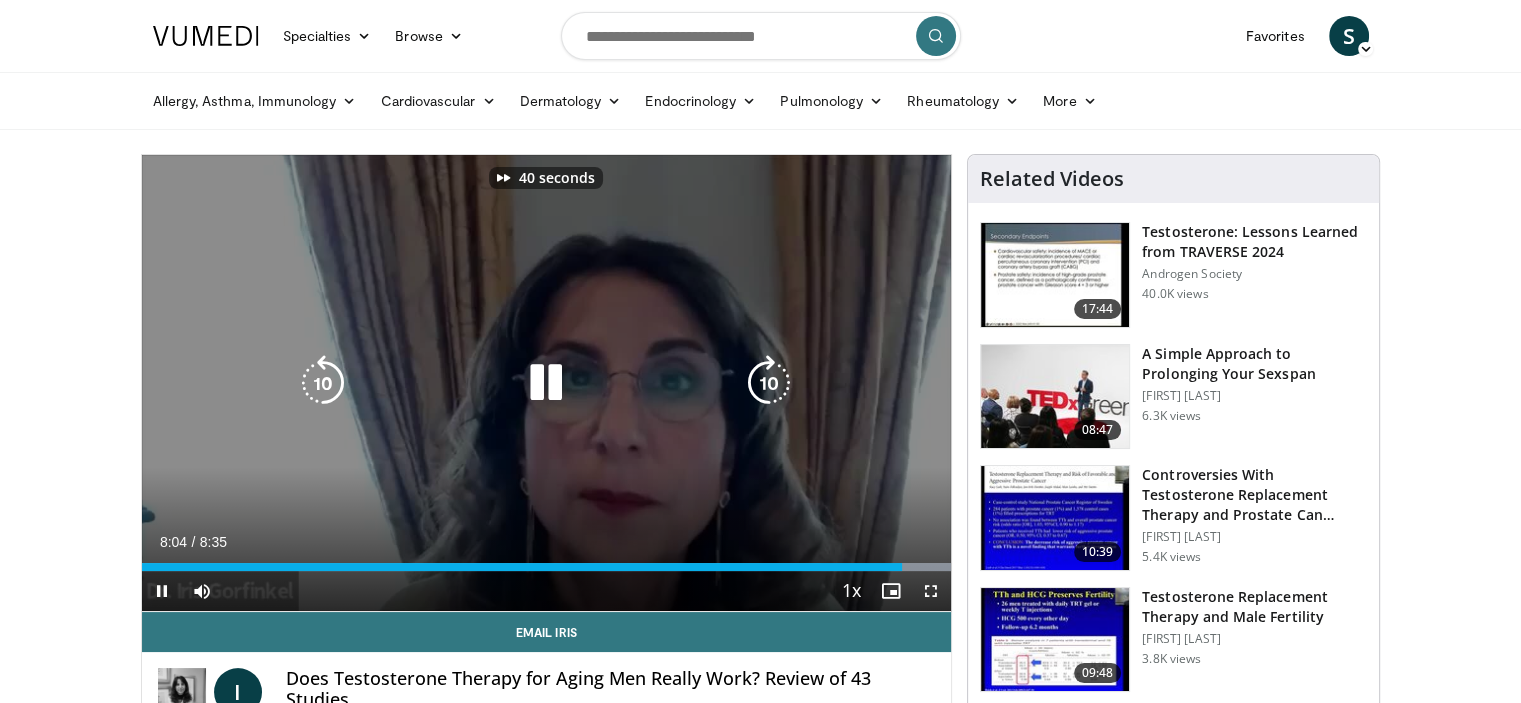 click at bounding box center (769, 383) 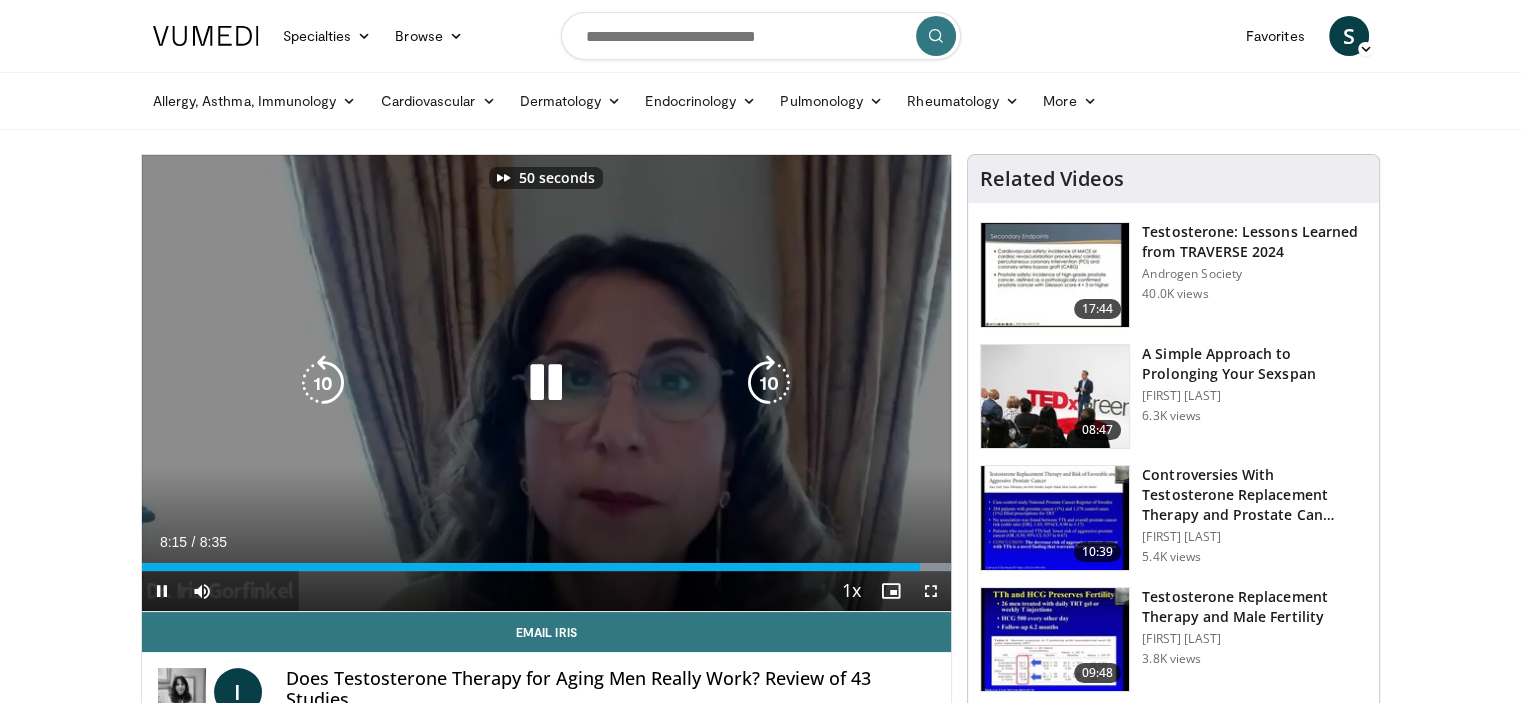 click at bounding box center [769, 383] 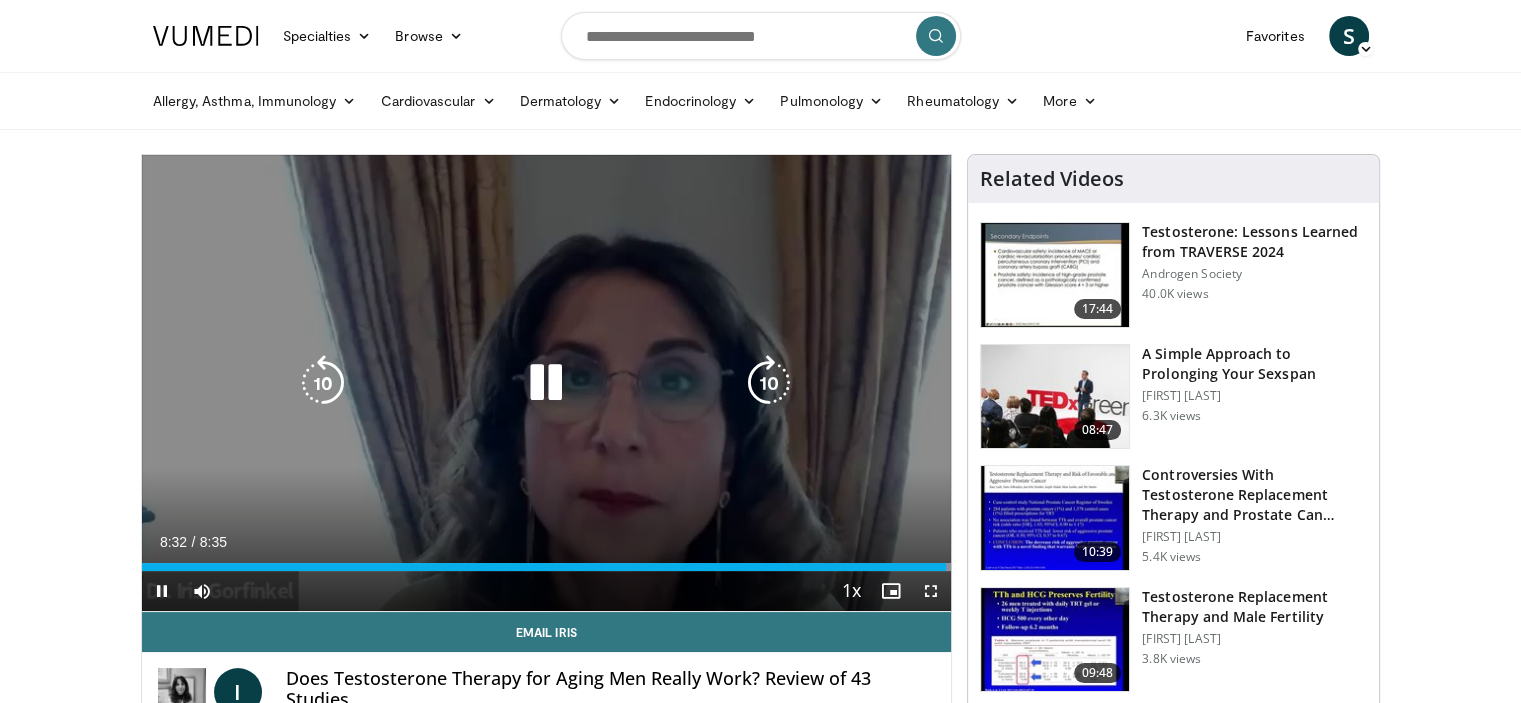 click at bounding box center (323, 383) 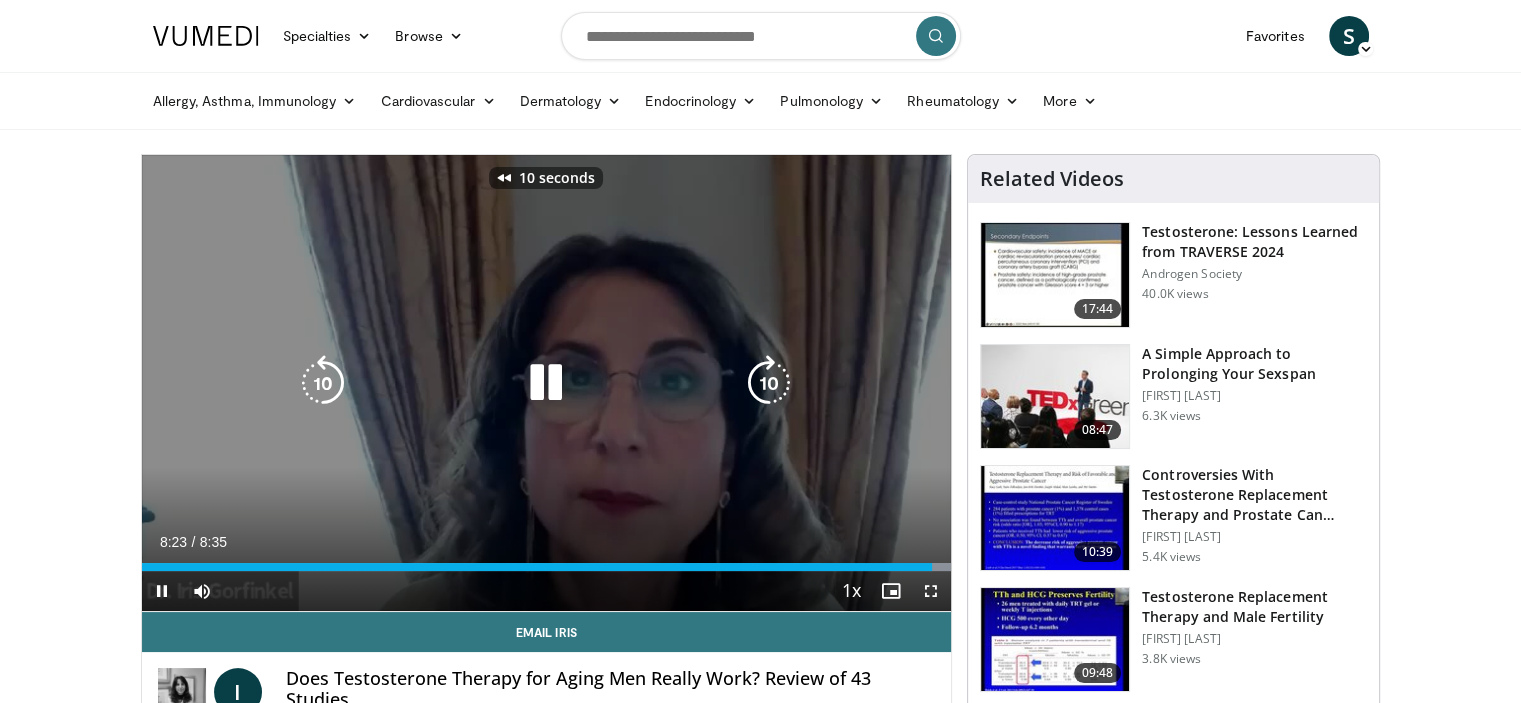 click at bounding box center (323, 383) 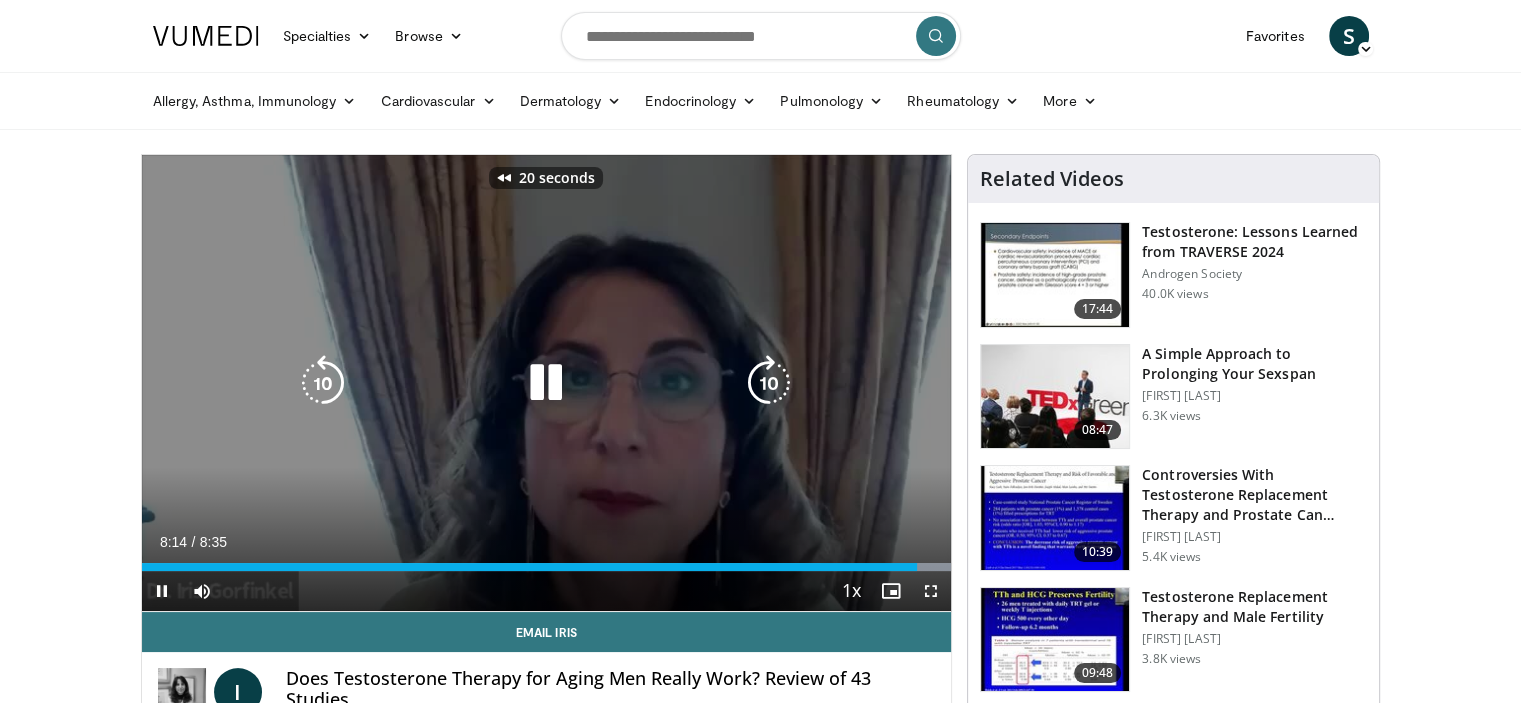 click at bounding box center [323, 383] 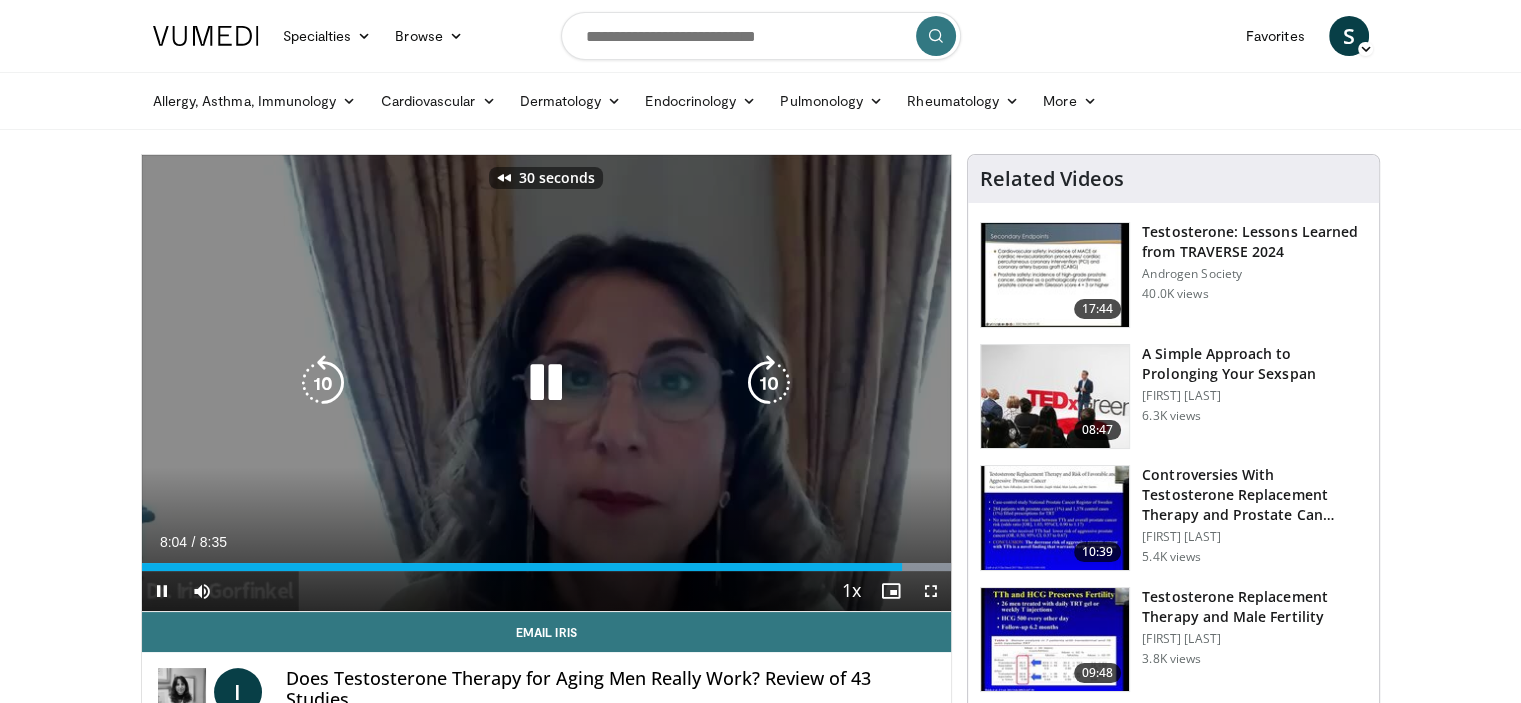 click at bounding box center [323, 383] 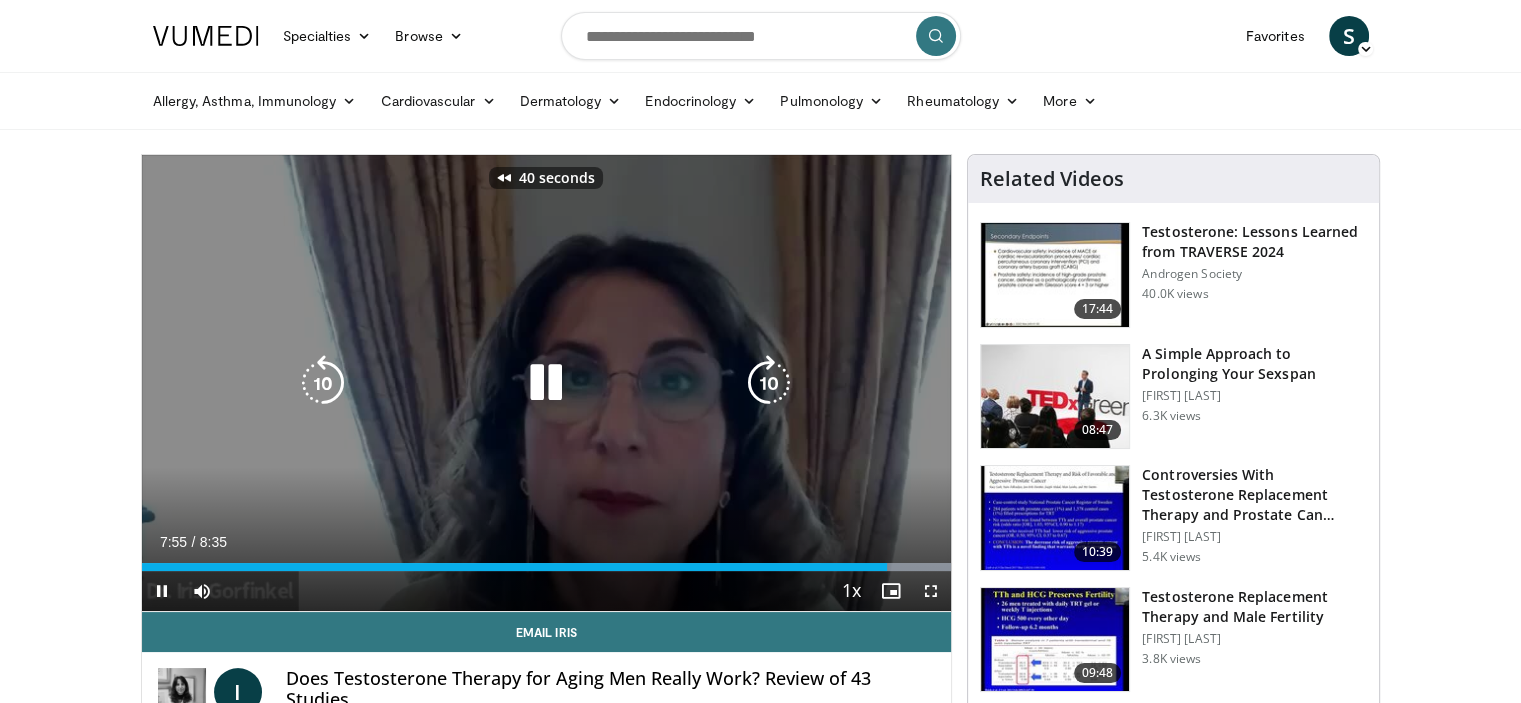 click at bounding box center (323, 383) 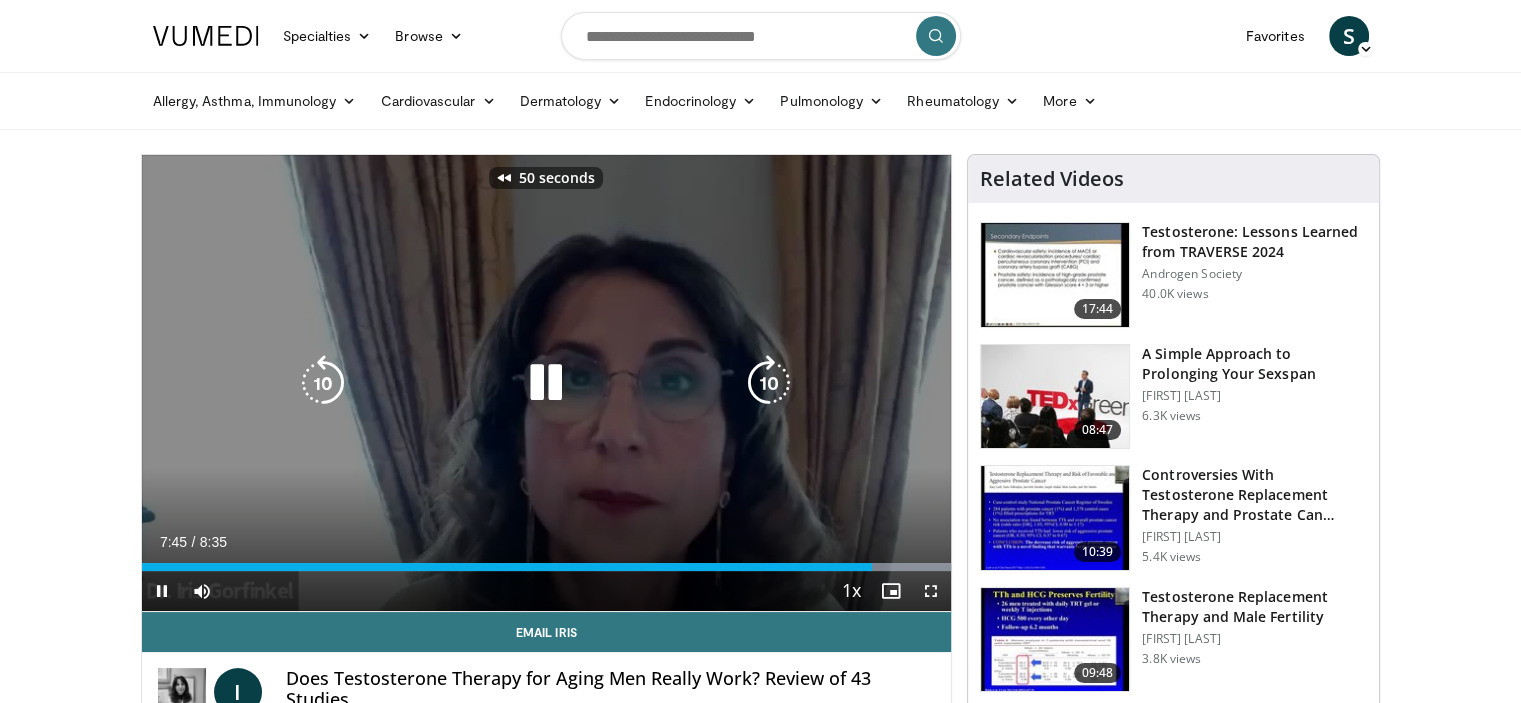 click at bounding box center [323, 383] 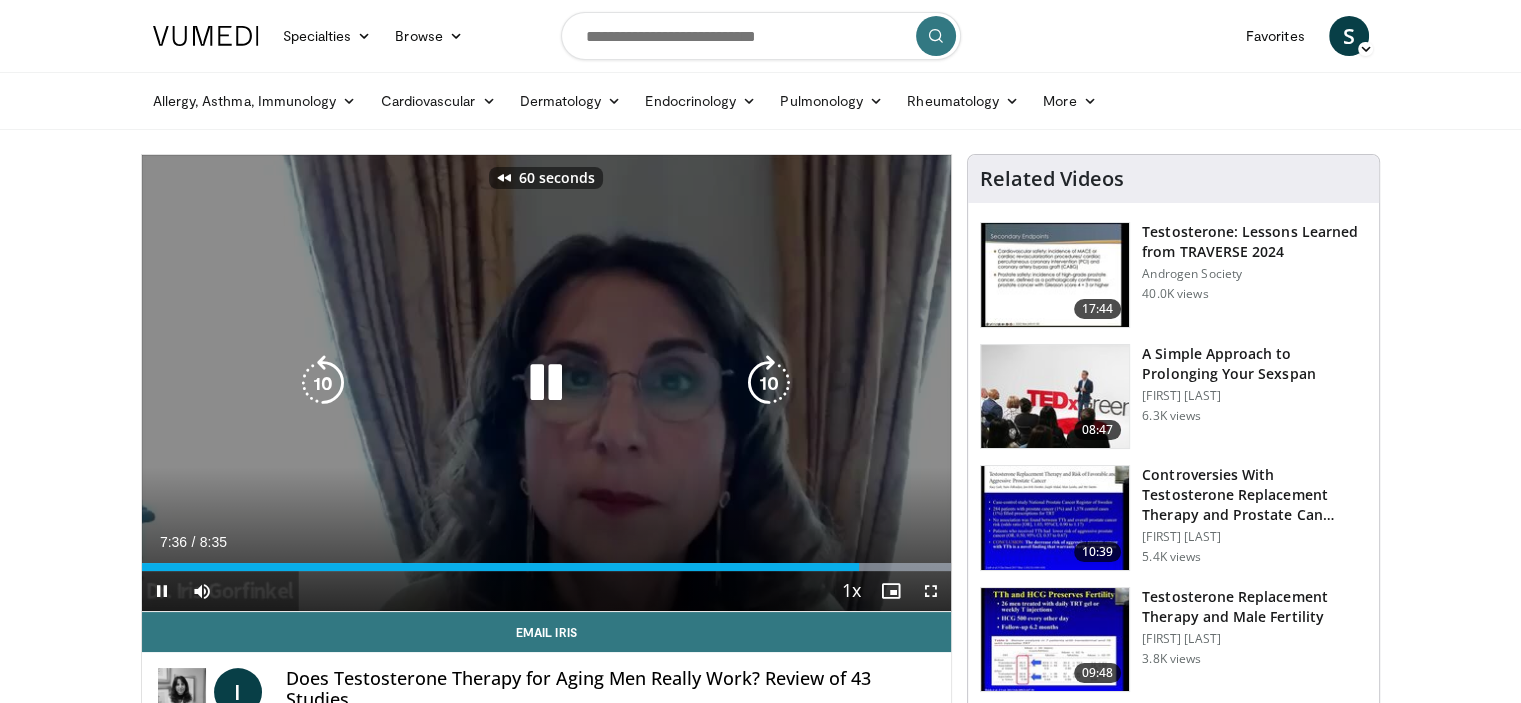 click at bounding box center (546, 383) 